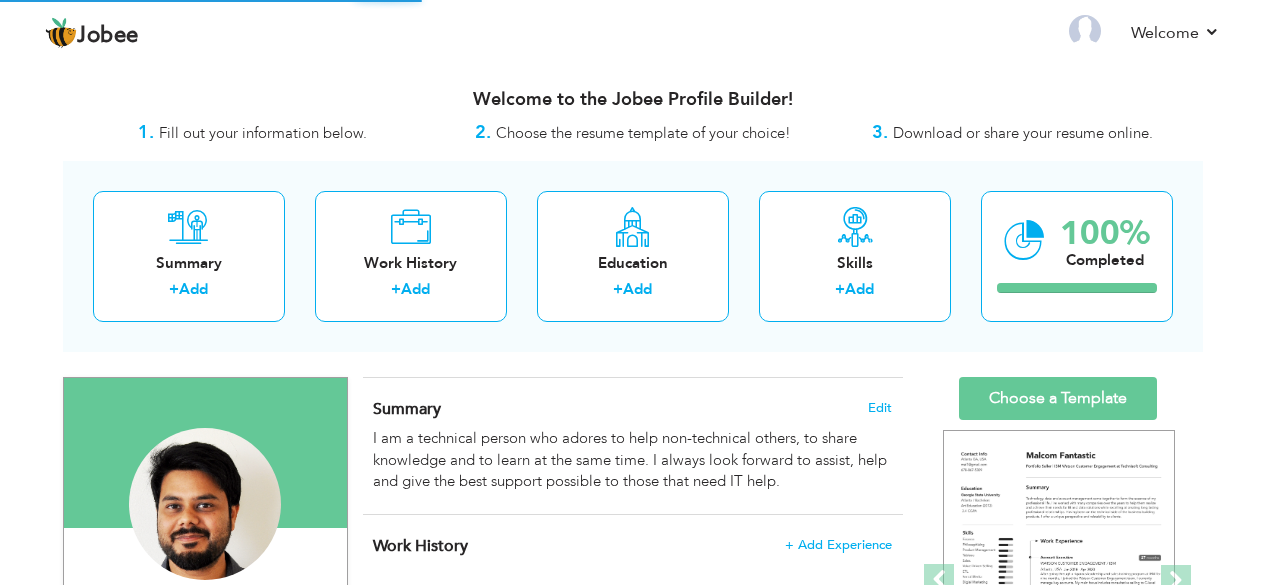 scroll, scrollTop: 0, scrollLeft: 0, axis: both 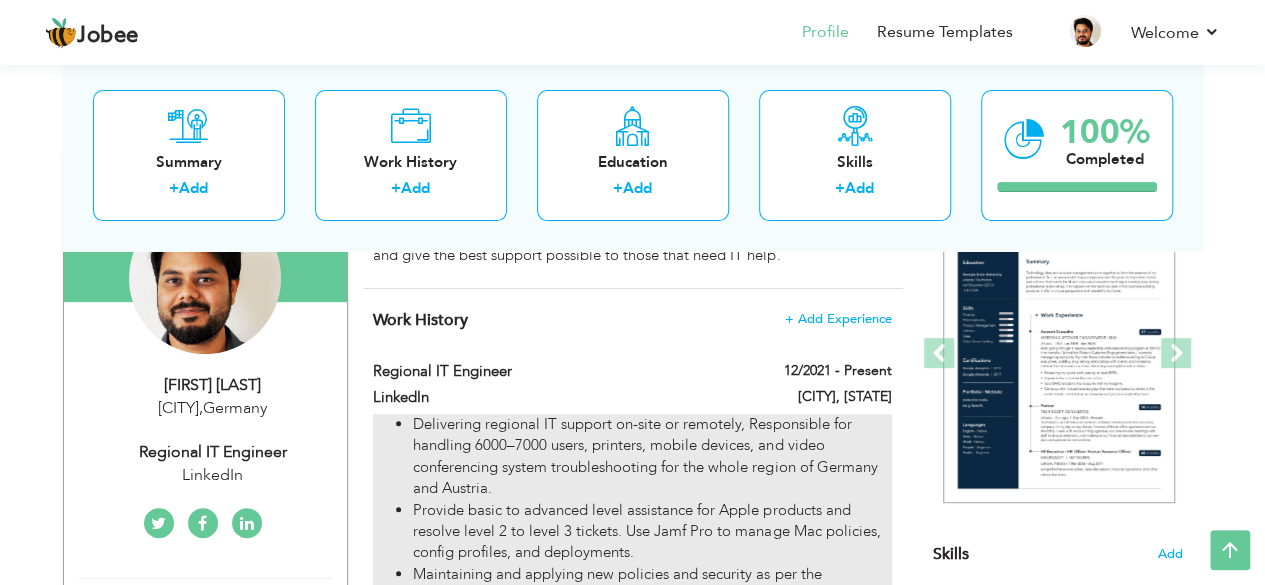 click on "Delivering regional IT support on-site or remotely, Responsible for handling 6000–7000 users, printers, mobile devices, and video conferencing system troubleshooting for the whole region of Germany and Austria." at bounding box center [652, 457] 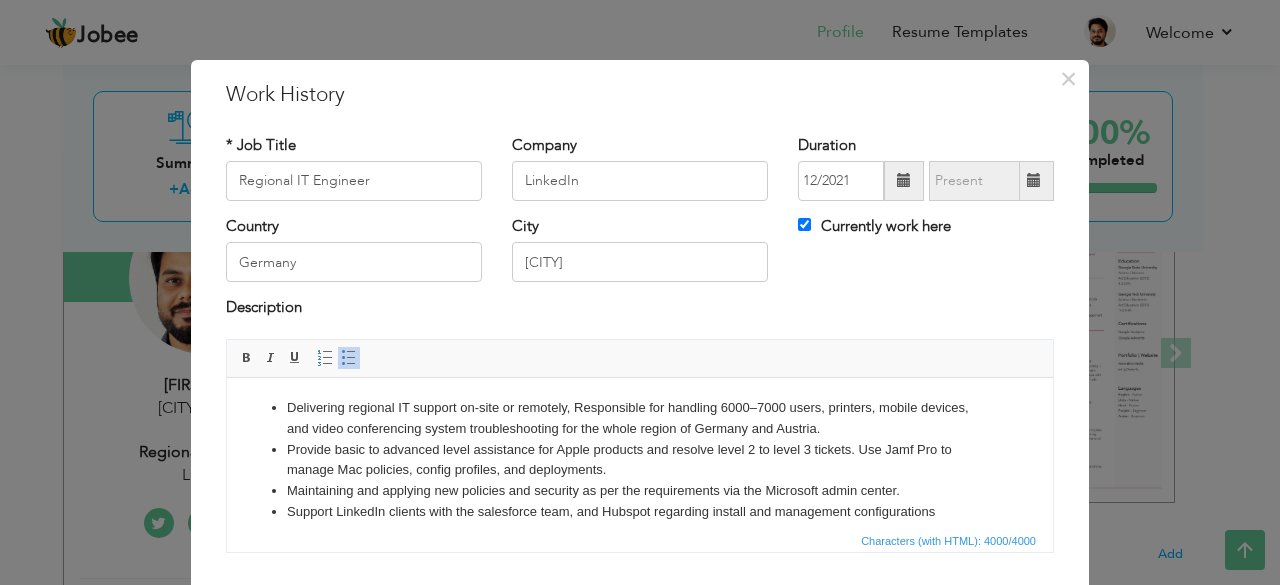 click on "Provide basic to advanced level assistance for Apple products and resolve level 2 to level 3 tickets. Use Jamf Pro to manage Mac policies, config profiles, and deployments." at bounding box center (640, 460) 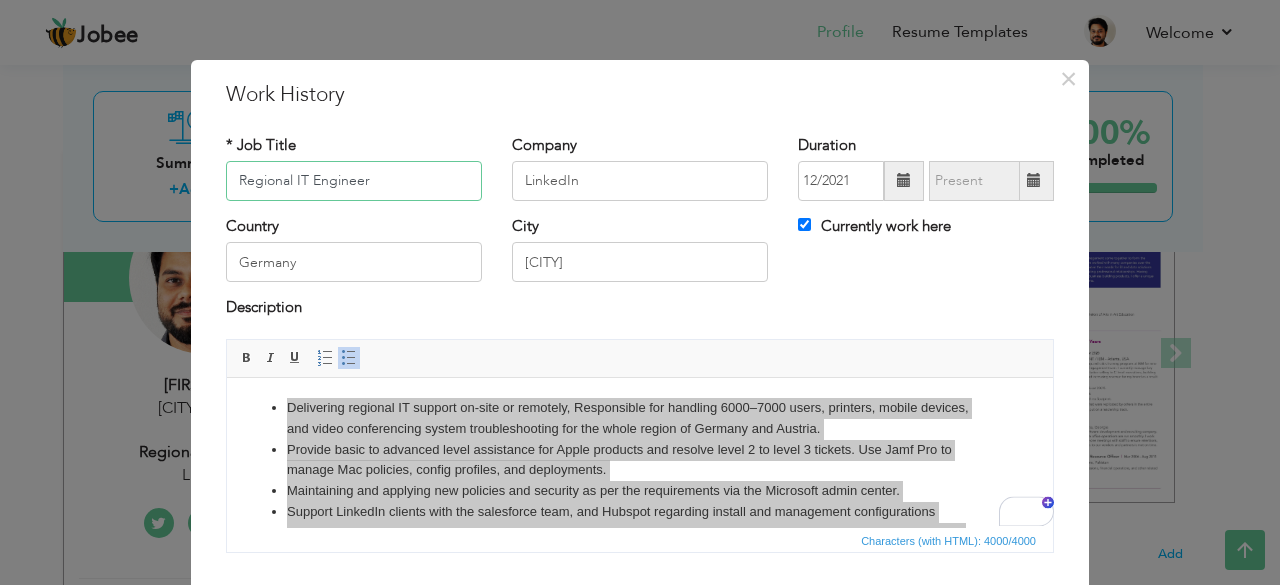 click on "Regional IT Engineer" at bounding box center (354, 181) 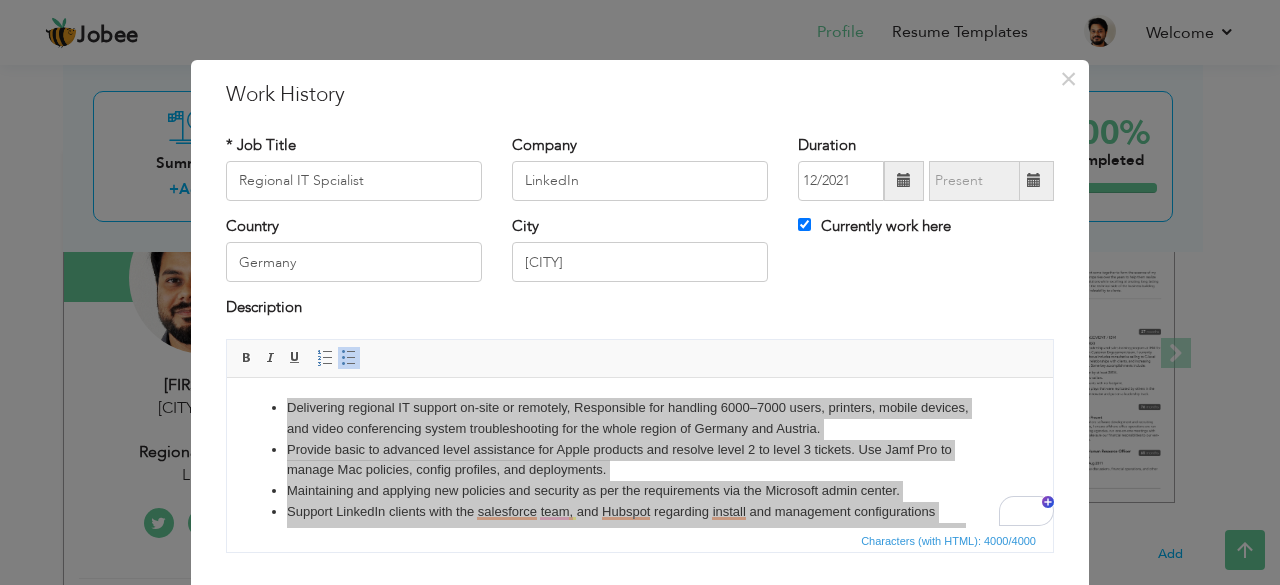 click on "Description" at bounding box center [640, 310] 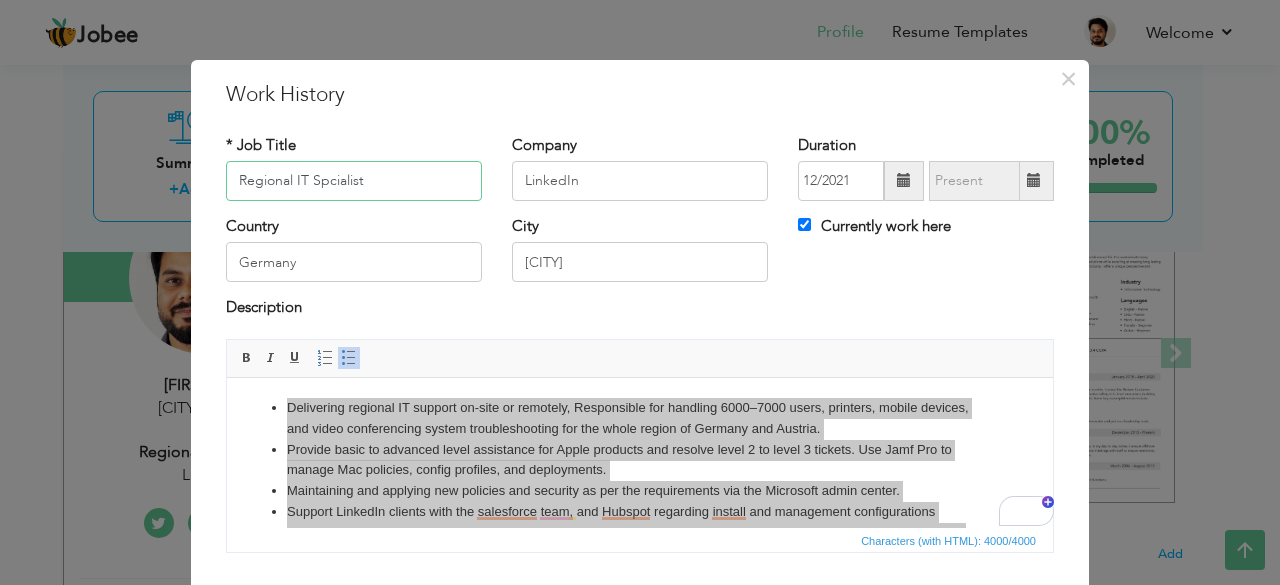 click on "Regional IT Spcialist" at bounding box center [354, 181] 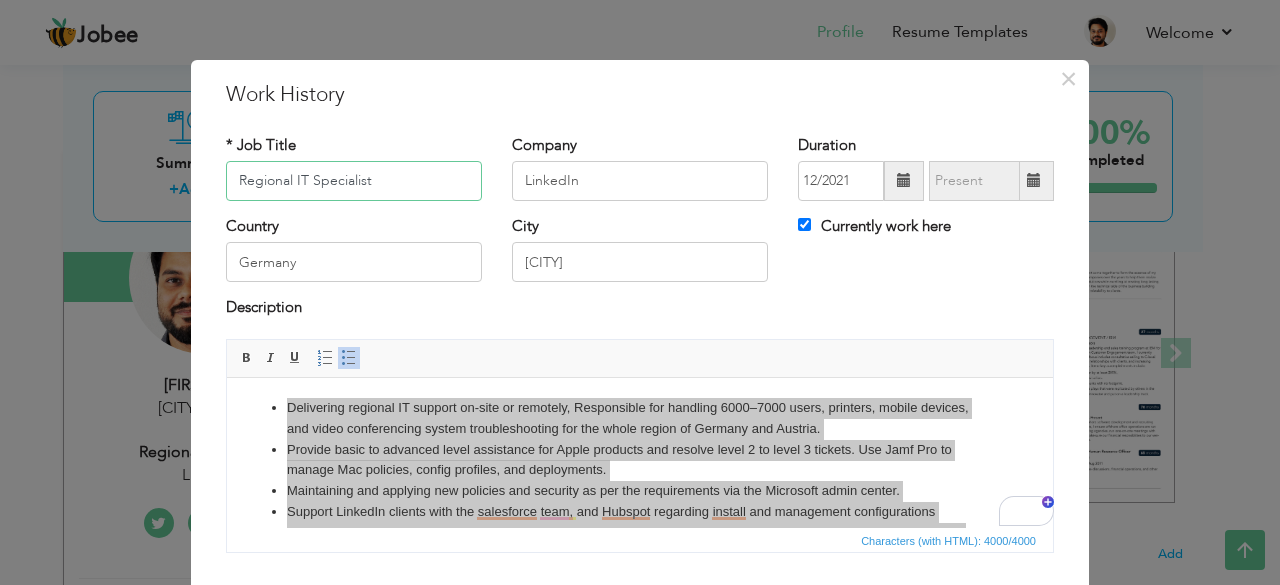 click on "Regional IT Specialist" at bounding box center (354, 181) 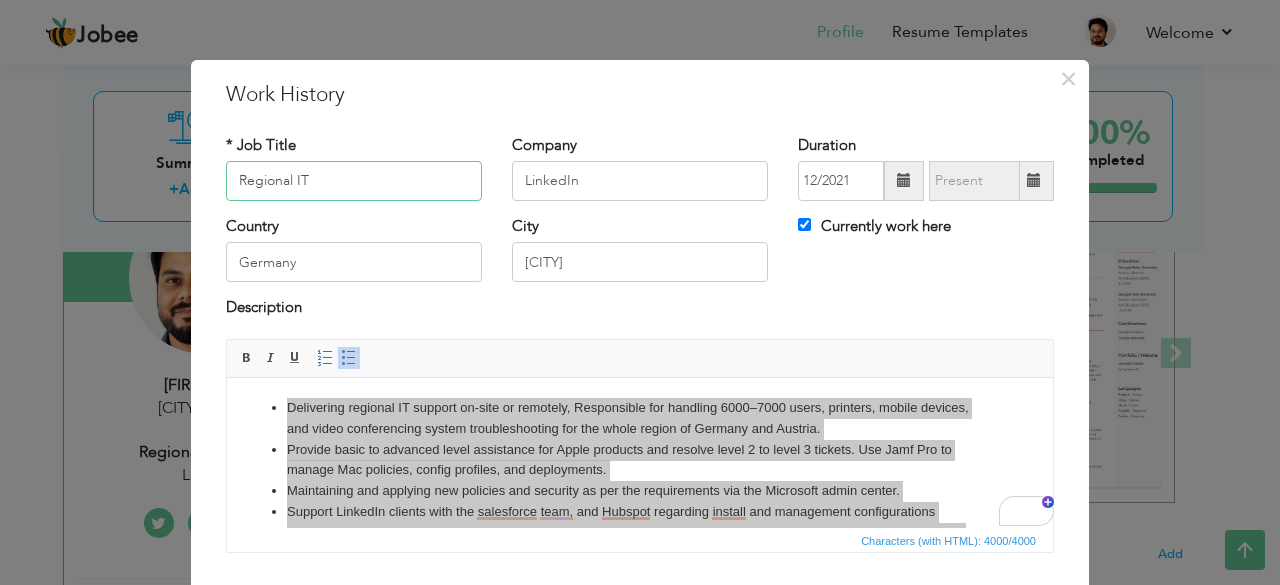 paste on "specialist" 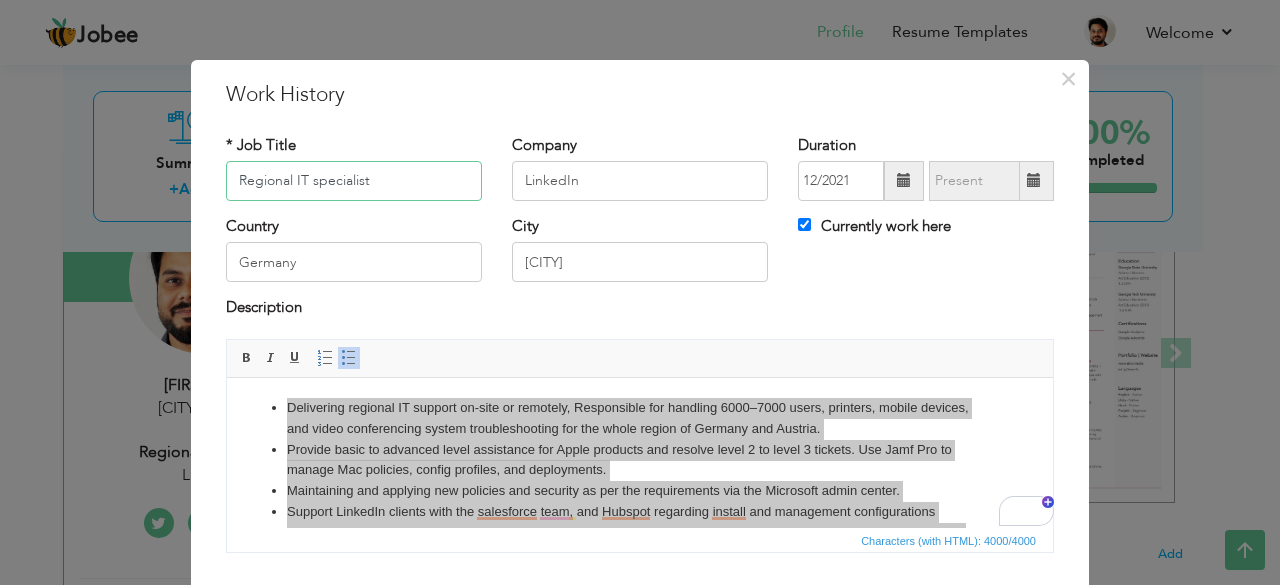 click on "Regional IT specialist" at bounding box center (354, 181) 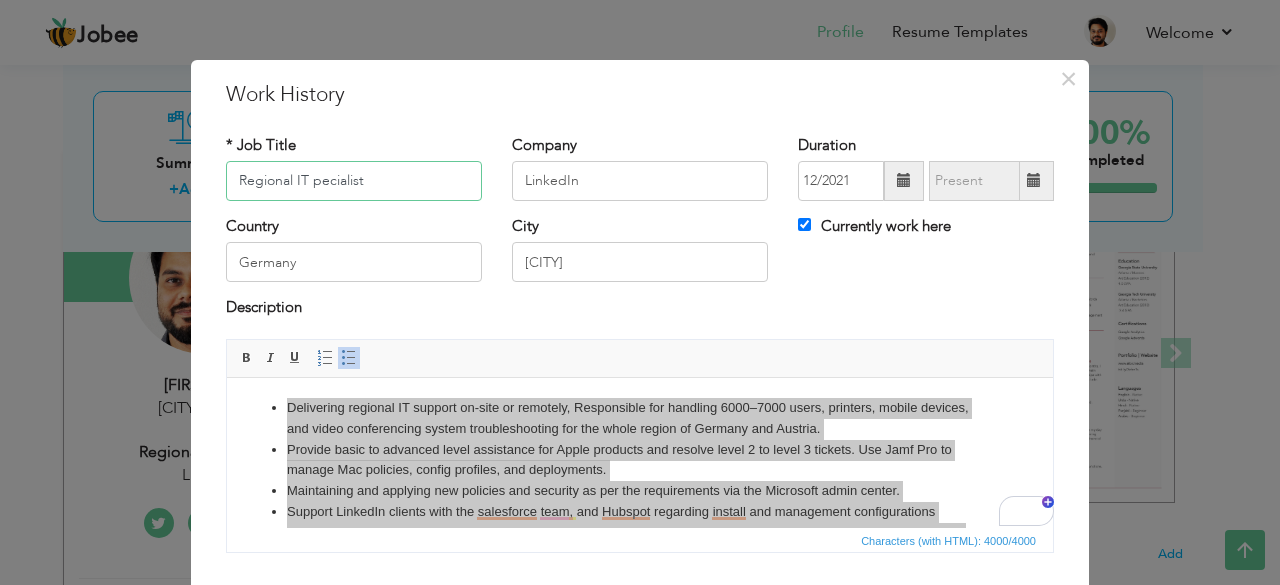 type on "Regional IT Specialist" 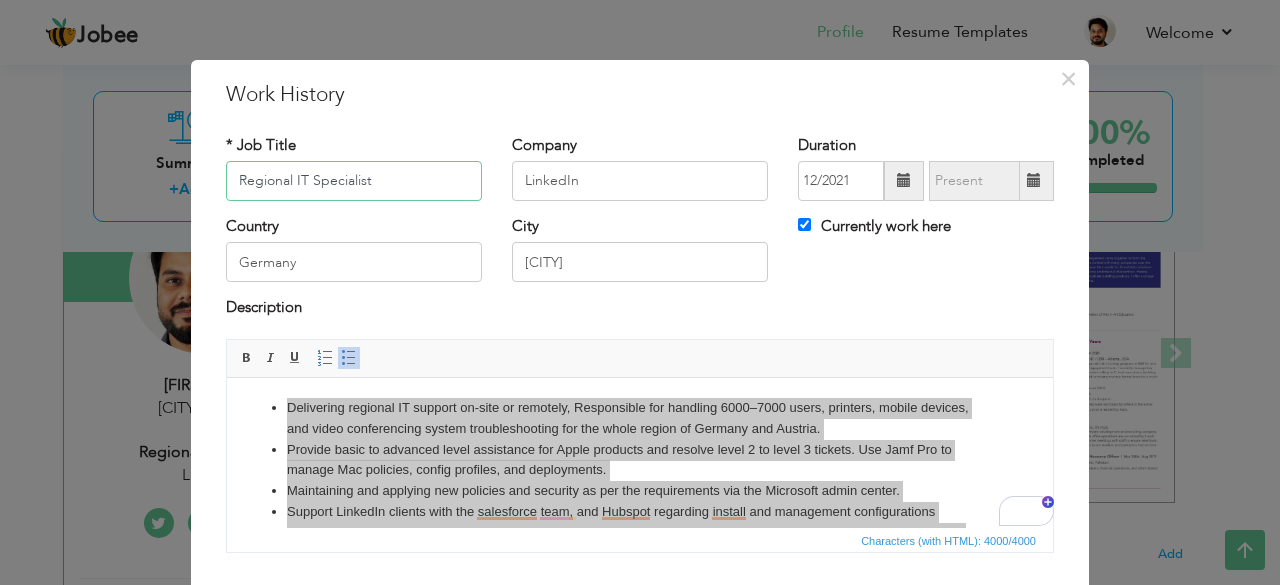 scroll, scrollTop: 27, scrollLeft: 0, axis: vertical 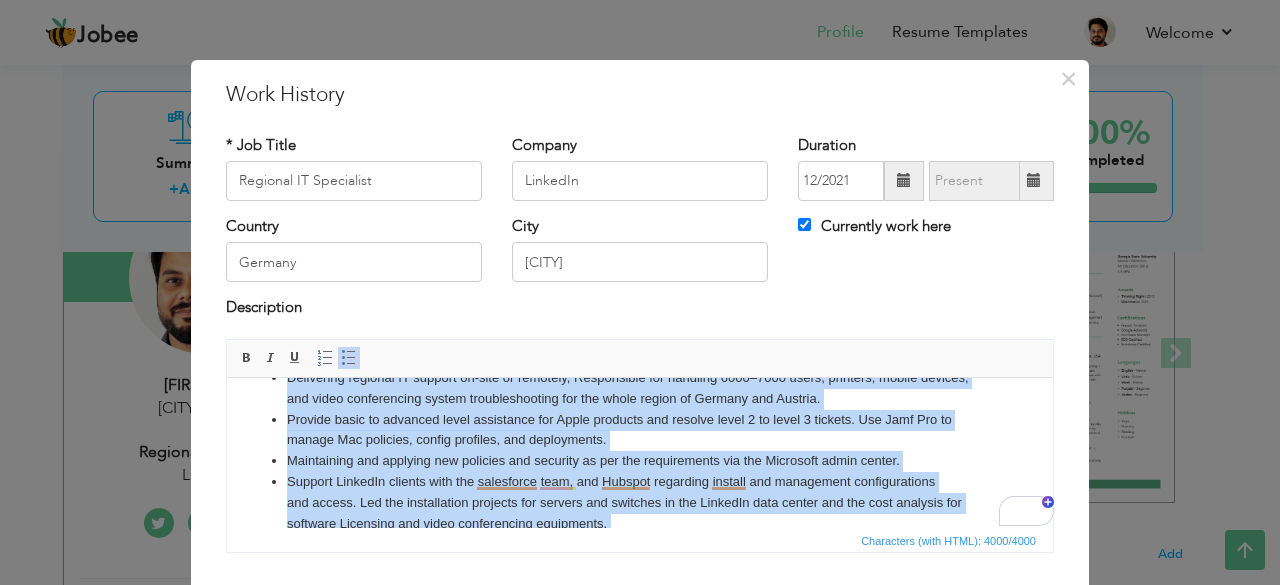 click on "Support LinkedIn clients with the salesforce team, and Hubspot regarding install and management configurations and access. Led the installation projects for servers and switches in the LinkedIn data center and the cost analysis for software Licensing and video conferencing equipments." at bounding box center (640, 502) 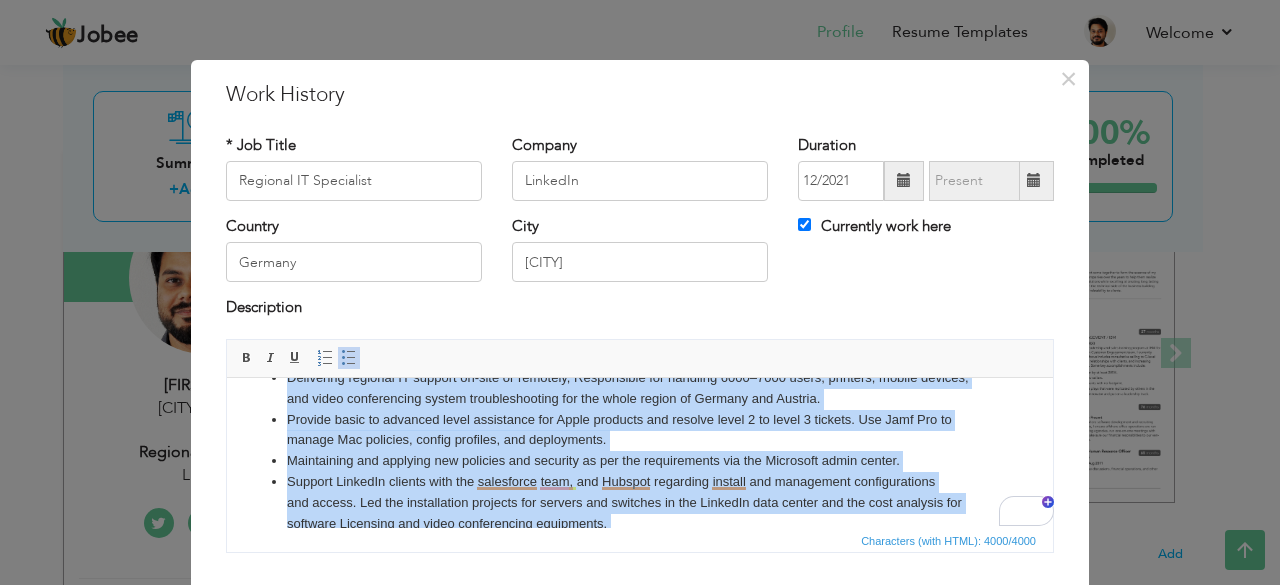 copy on "Delivering regional IT support on-site or remotely, Responsible for handling 6000–7000 users, printers, mobile devices, and video conferencing system troubleshooting for the whole region of Germany and Austria. Provide basic to advanced level assistance for Apple products and resolve level 2 to level 3 tickets. Use Jamf Pro to manage Mac policies, config profiles, and deployments. Maintaining and applying new policies and security as per the requirements via the Microsoft admin center. Support LinkedIn clients with the salesforce team, and Hubspot regarding install and management configurations and access. Led the installation projects for servers and switches in the LinkedIn data center and the cost analysis for software Licensing and video conferencing equipments.  Use the utilities Intune and air watch for managing devices, and their certificates. Additionally, also have experience with the Ivanti MDM system and neurons for managing clients' devices. Installation, upgrades, and hardware repair services ..." 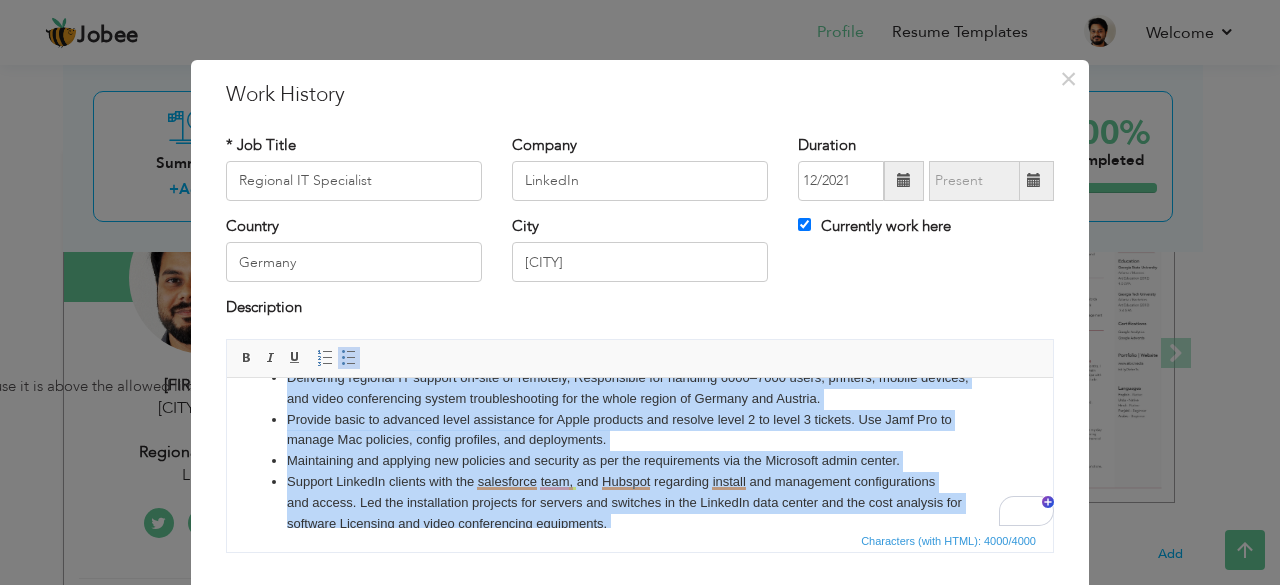 click on "Maintaining and applying new policies and security as per the requirements via the Microsoft admin center." at bounding box center [640, 460] 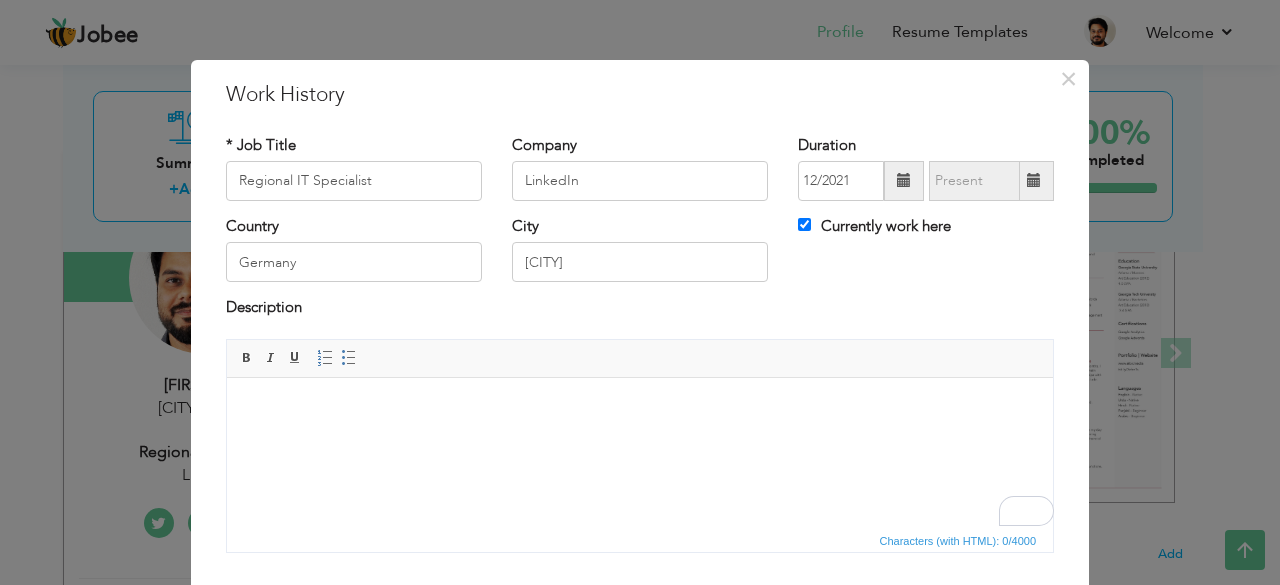 scroll, scrollTop: 0, scrollLeft: 0, axis: both 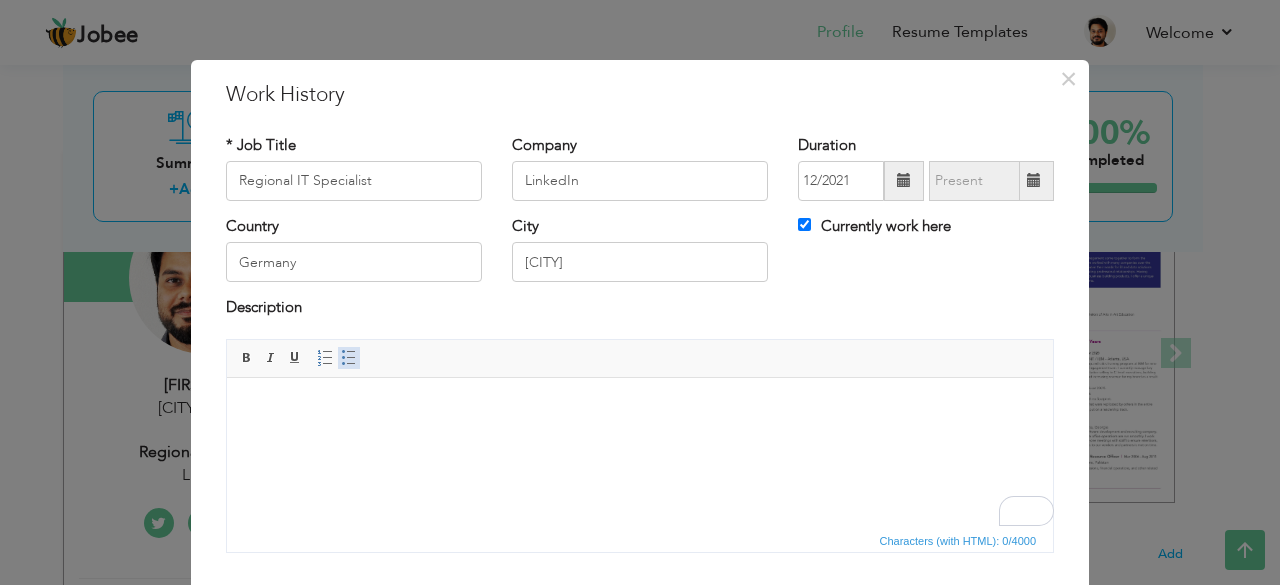 click at bounding box center (349, 358) 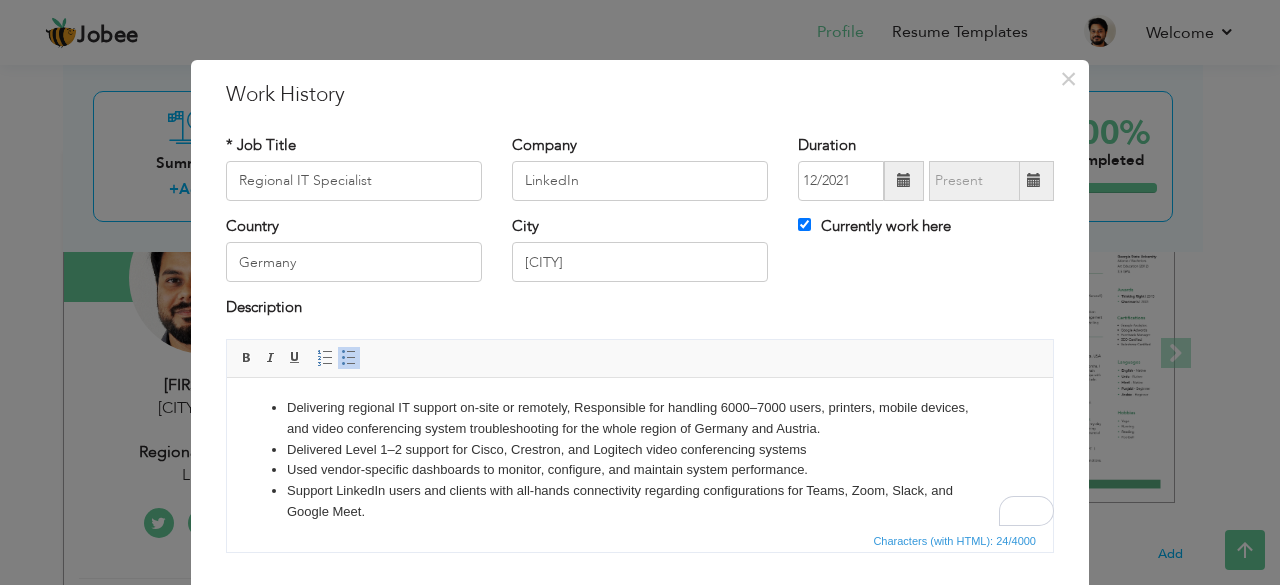 scroll, scrollTop: 137, scrollLeft: 0, axis: vertical 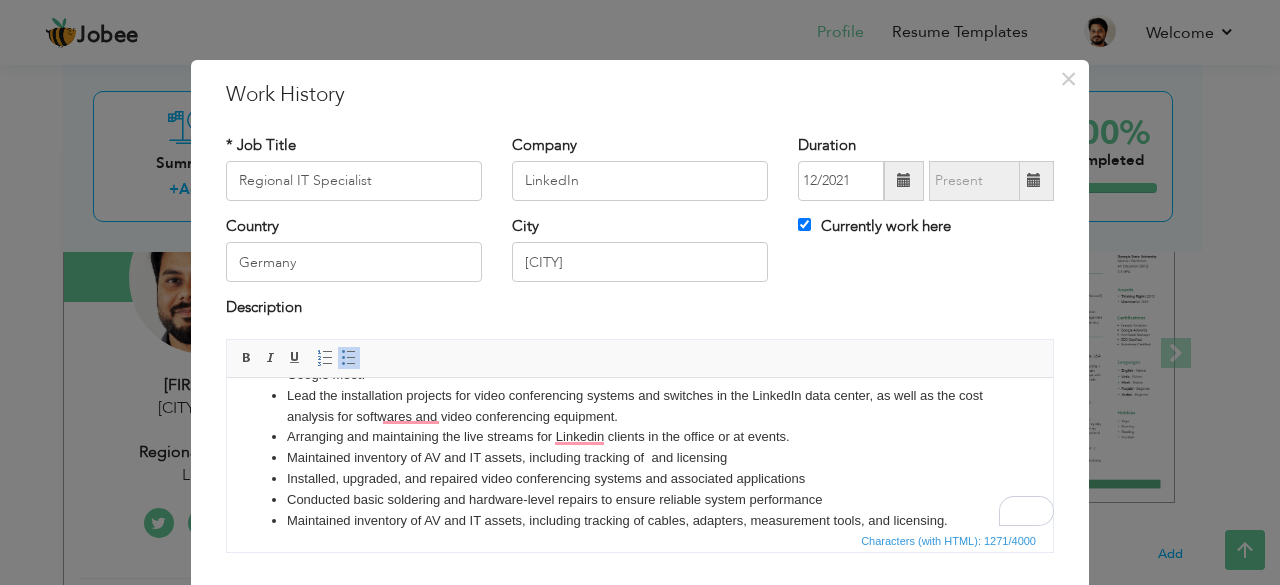 click on "Conducted basic soldering and hardware-level repairs to ensure reliable system performance" 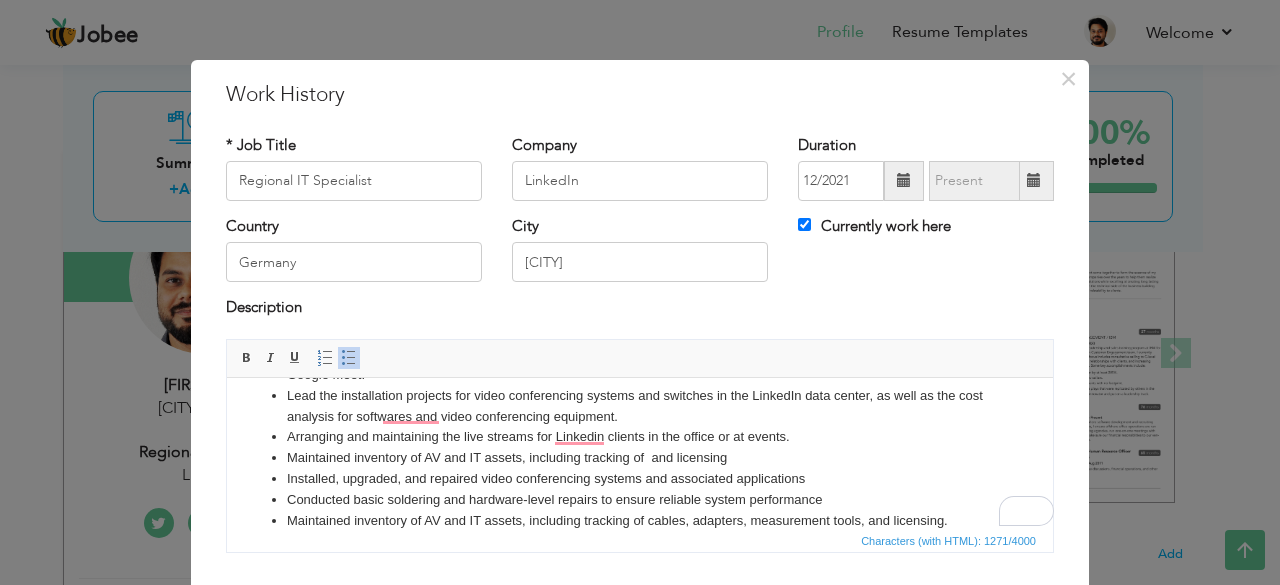 type 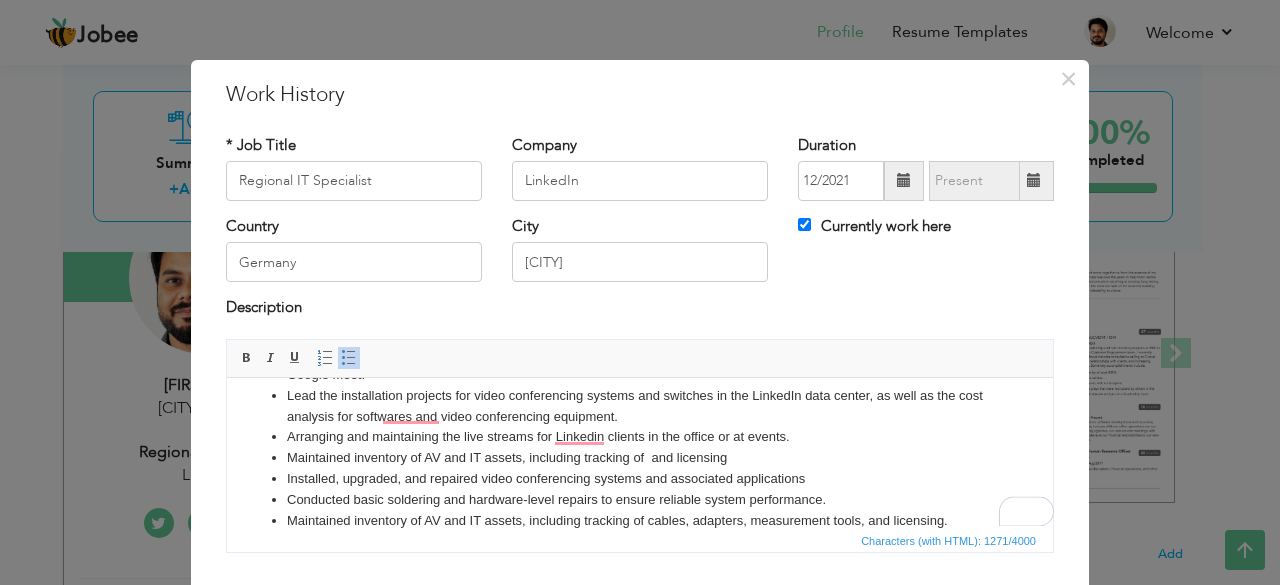click on "Installed, upgraded, and repaired video conferencing systems and associated applications" 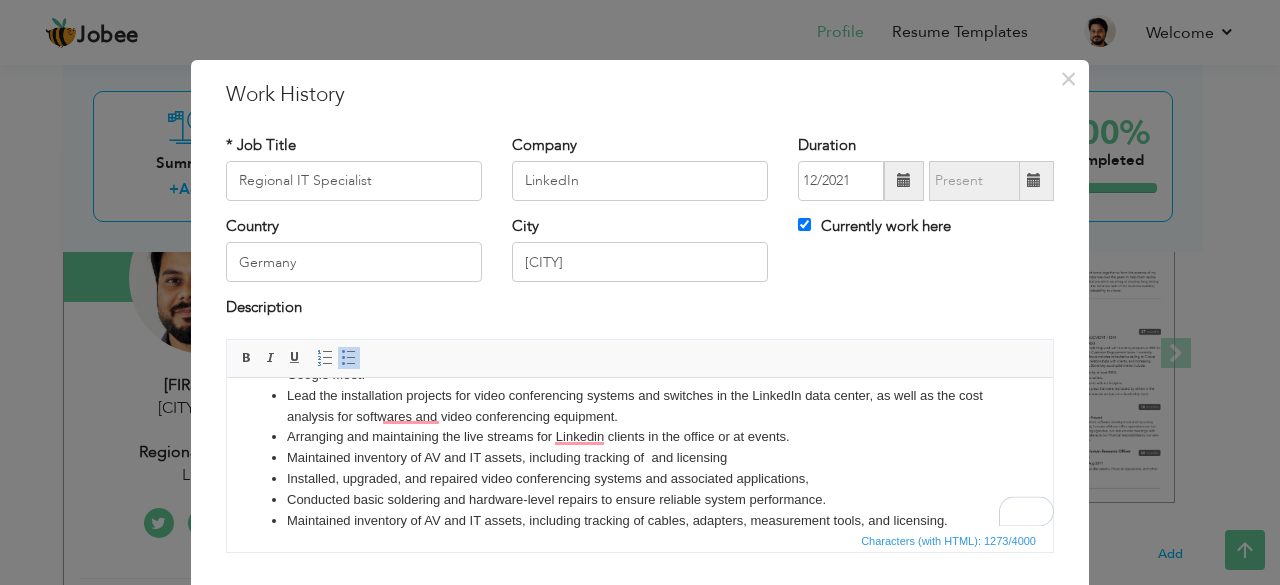 click on "Maintained inventory of AV and IT assets, including tracking of  and licensing" 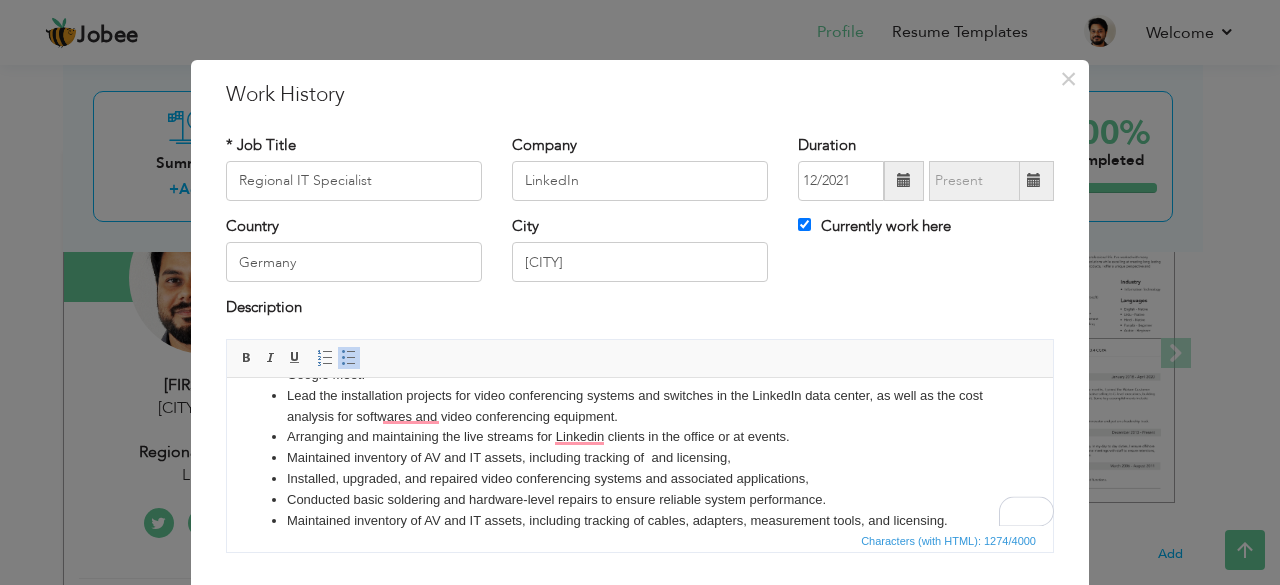 scroll, scrollTop: 105, scrollLeft: 0, axis: vertical 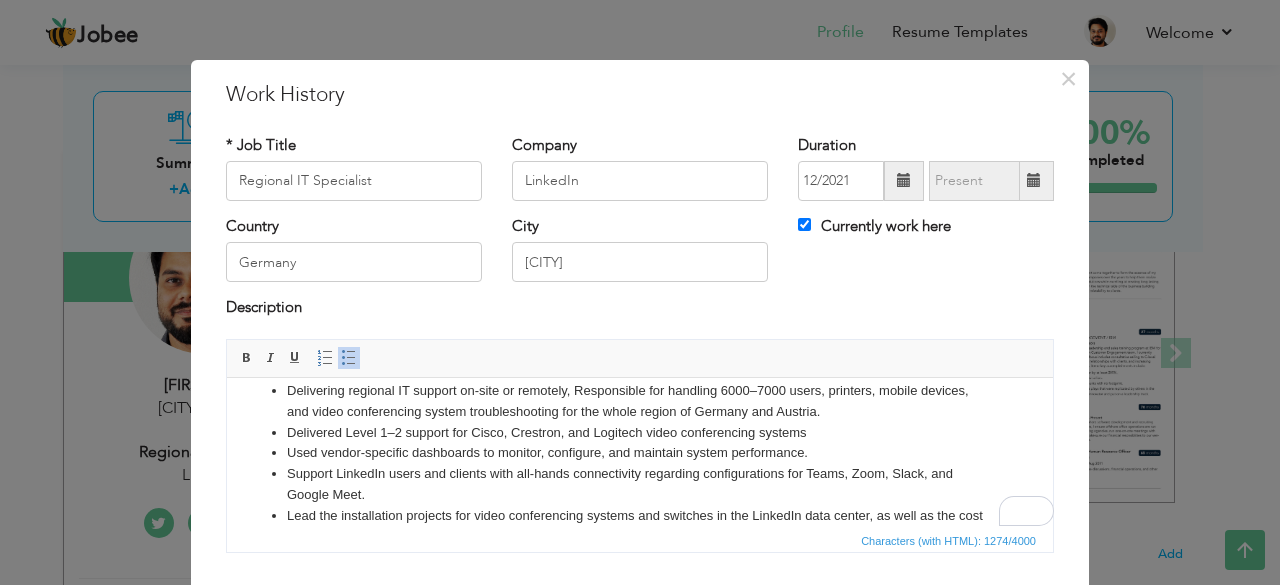 click on "Delivered Level 1–2 support for Cisco, Crestron, and Logitech video conferencing systems" 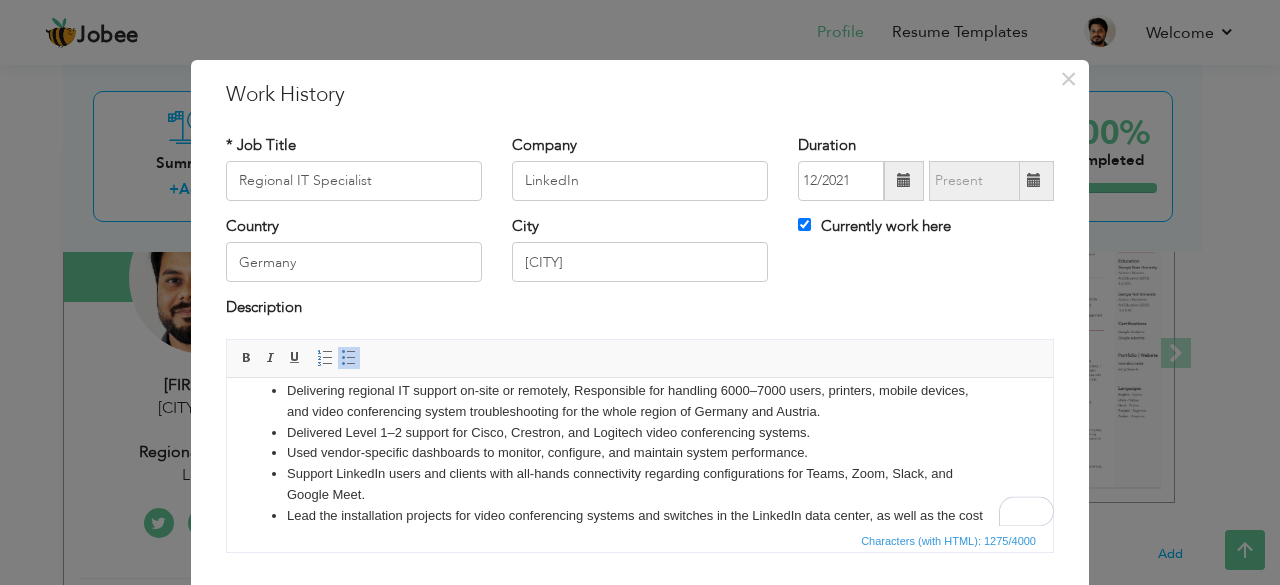 scroll, scrollTop: 69, scrollLeft: 0, axis: vertical 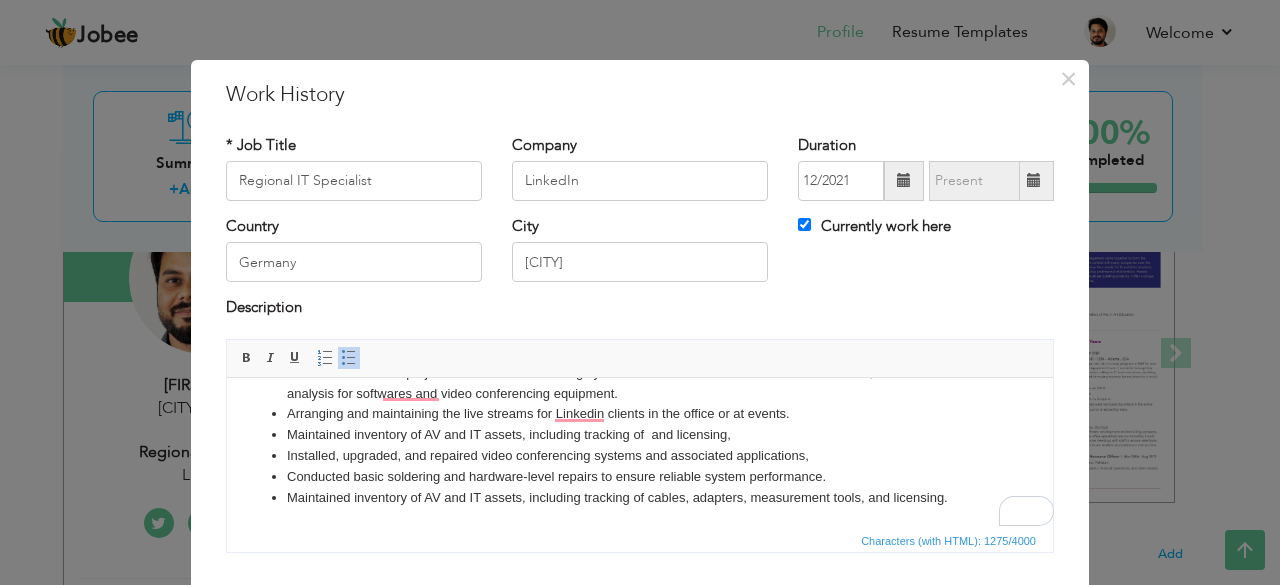 click on "Maintained inventory of AV and IT assets, including tracking of cables, adapters, measurement tools, and licensing." 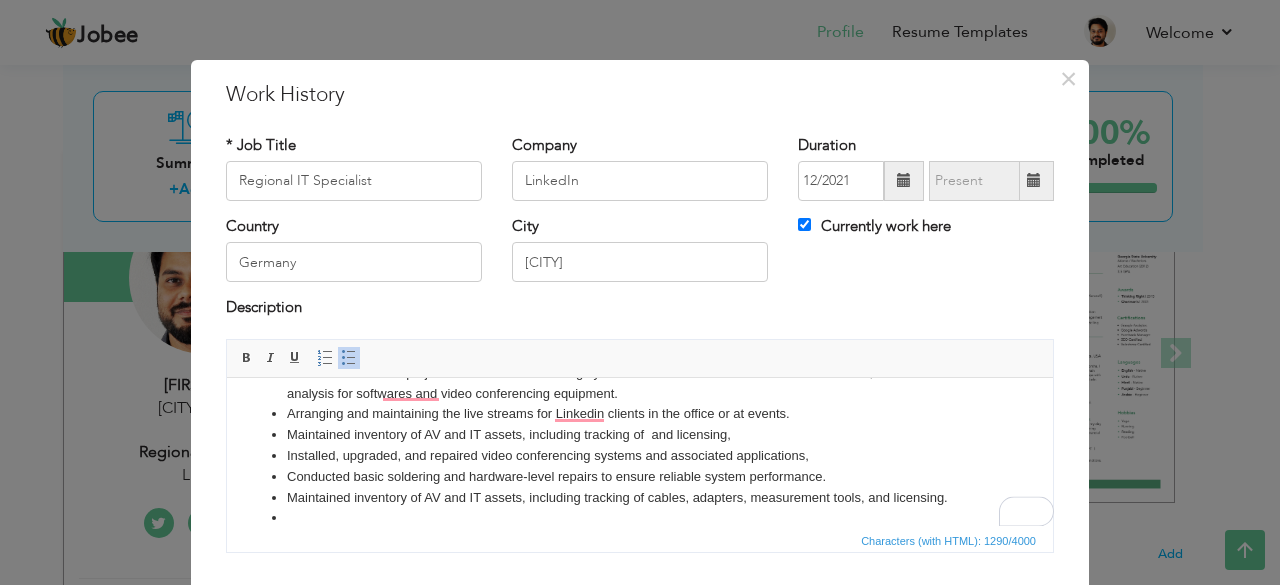 scroll, scrollTop: 470, scrollLeft: 0, axis: vertical 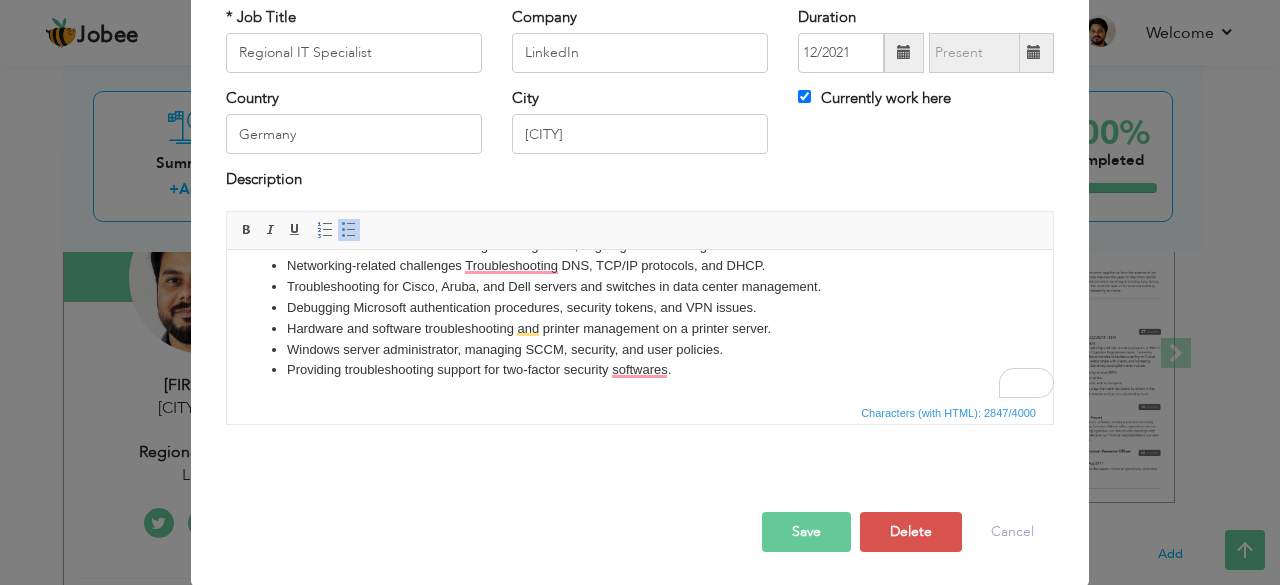 click on "Save" at bounding box center (806, 532) 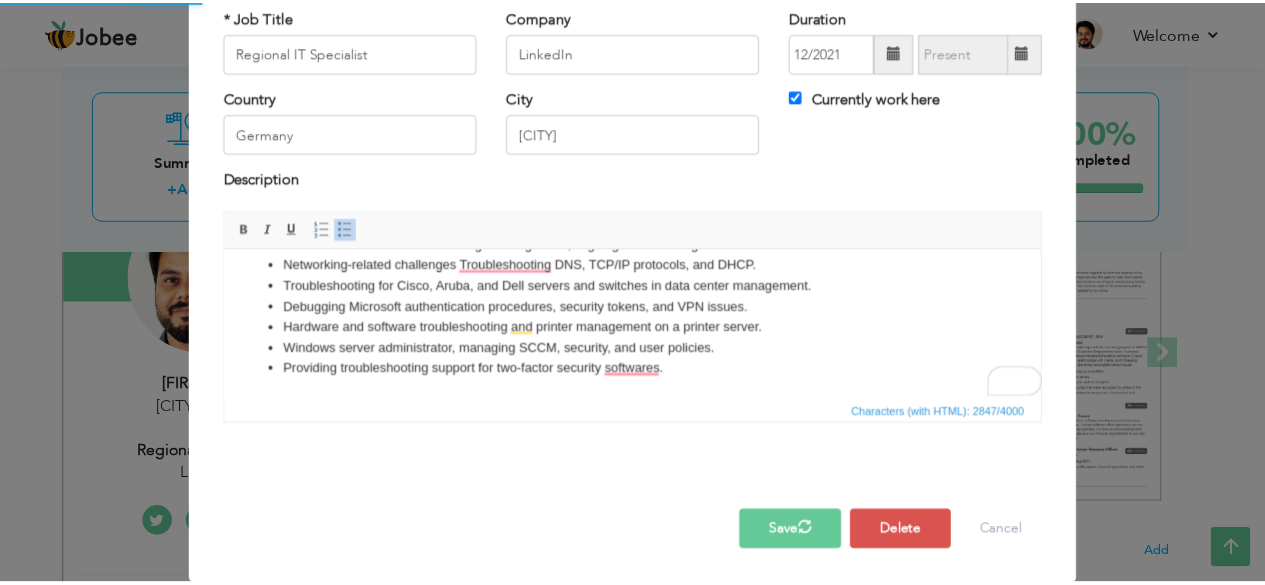 scroll, scrollTop: 0, scrollLeft: 0, axis: both 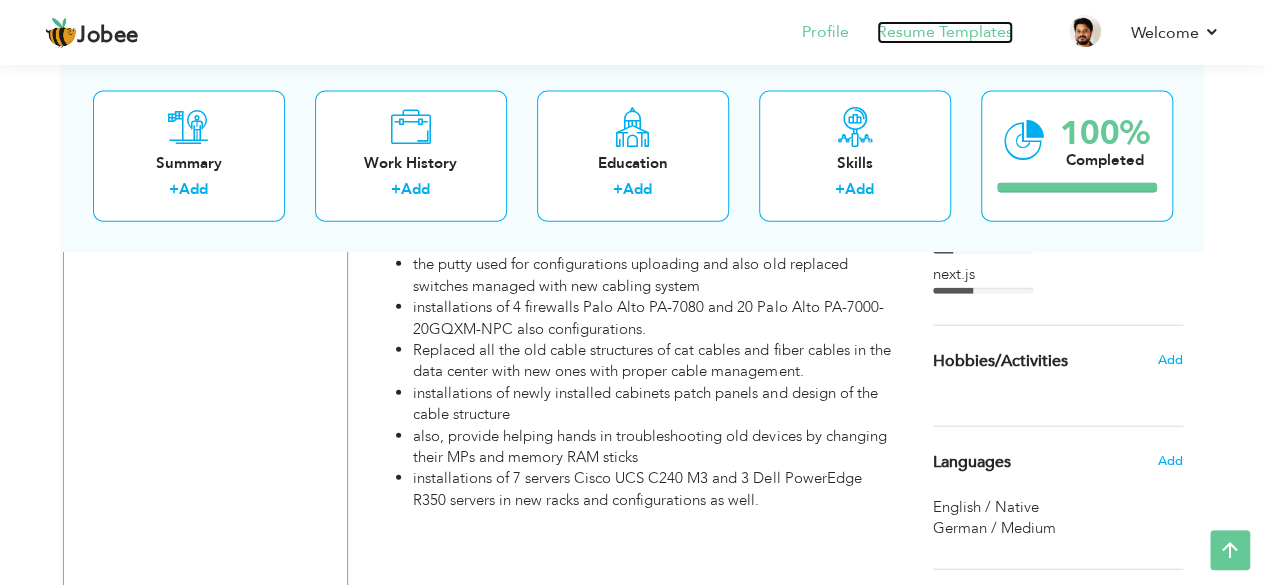 click on "Resume Templates" at bounding box center [945, 32] 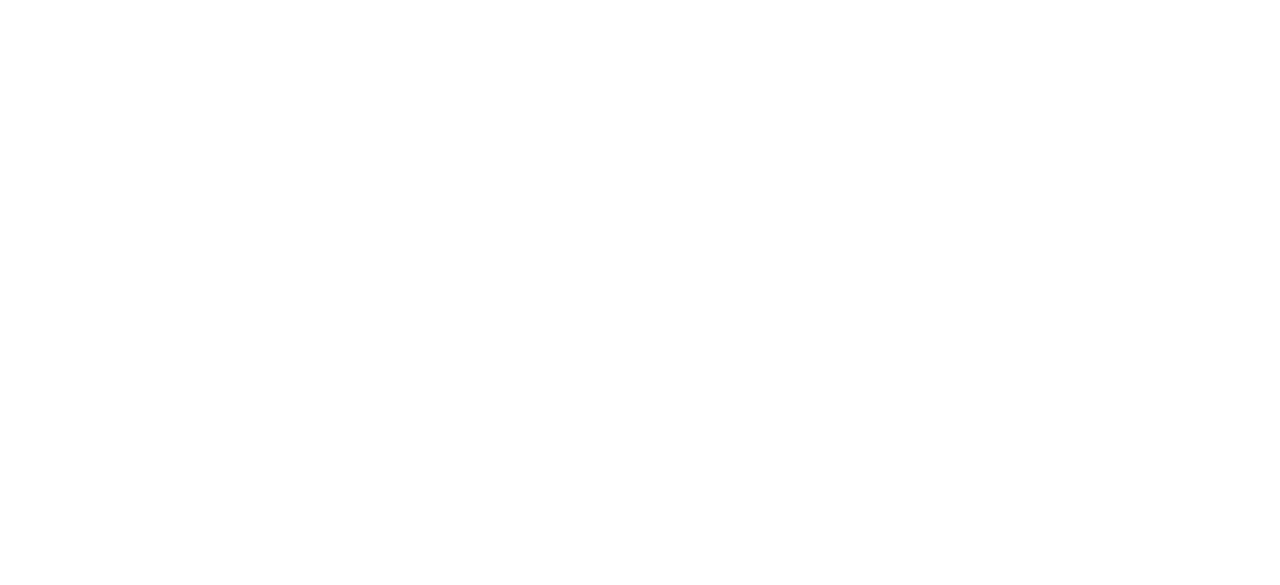scroll, scrollTop: 0, scrollLeft: 0, axis: both 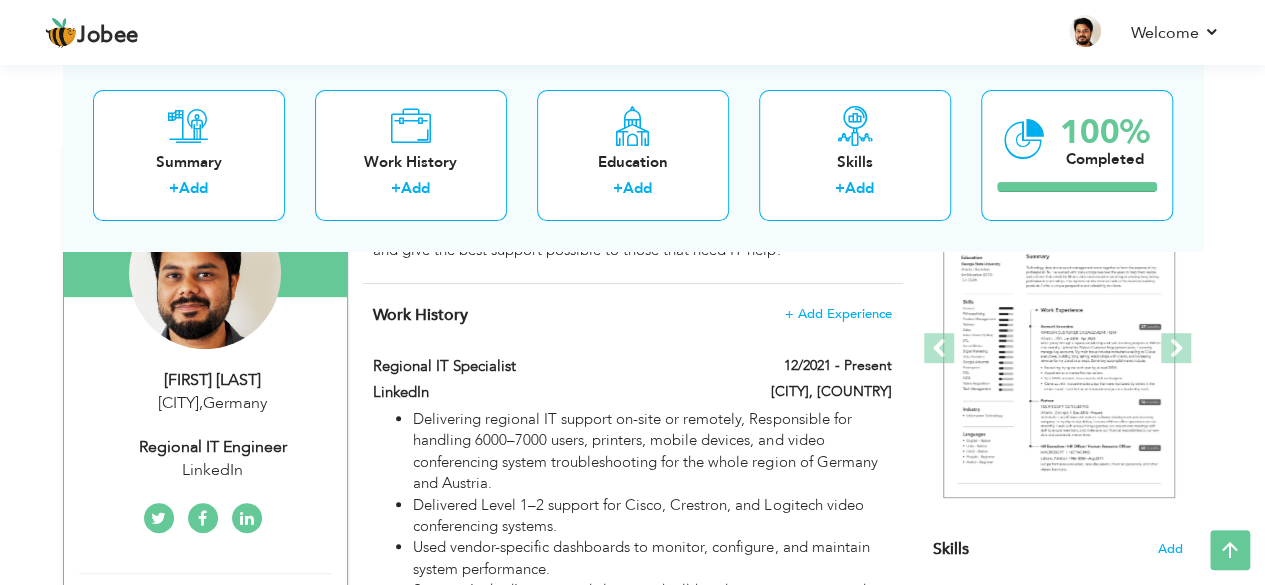 click on "munich ,   Germany" at bounding box center (213, 403) 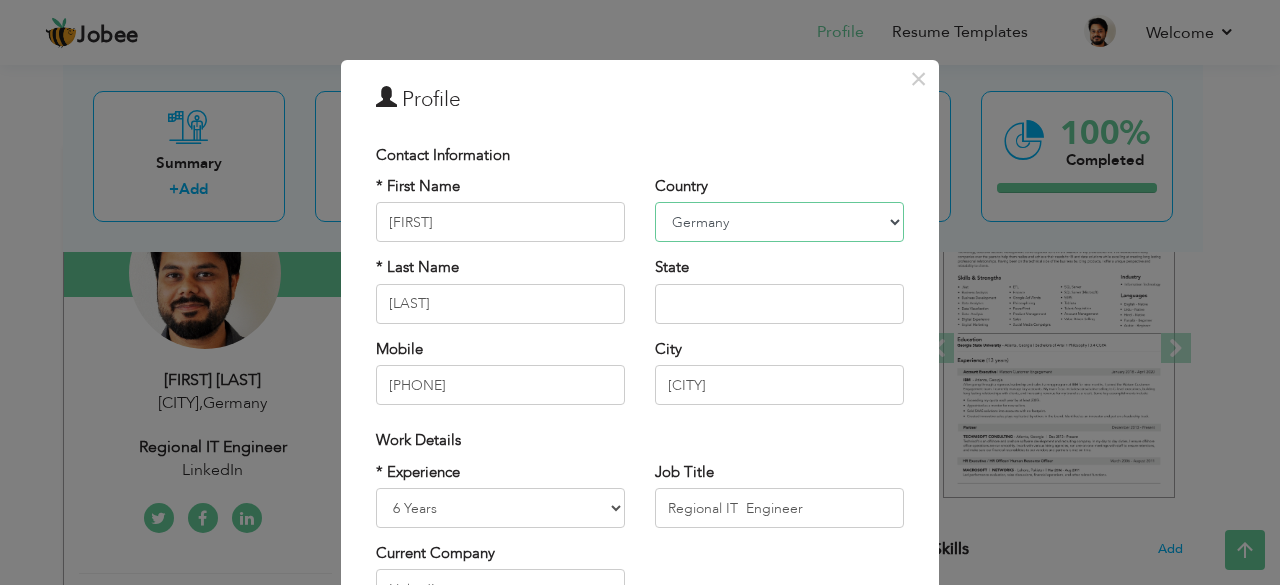 click on "Afghanistan Albania Algeria American Samoa Andorra Angola Anguilla Antarctica Antigua and Barbuda Argentina Armenia Aruba Australia Austria Azerbaijan Bahamas Bahrain Bangladesh Barbados Belarus Belgium Belize Benin Bermuda Bhutan Bolivia Bosnia-Herzegovina Botswana Bouvet Island Brazil British Indian Ocean Territory Brunei Darussalam Bulgaria Burkina Faso Burundi Cambodia Cameroon Canada Cape Verde Cayman Islands Central African Republic Chad Chile China Christmas Island Cocos (Keeling) Islands Colombia Comoros Congo Congo, Dem. Republic Cook Islands Costa Rica Croatia Cuba Cyprus Czech Rep Denmark Djibouti Dominica Dominican Republic Ecuador Egypt El Salvador Equatorial Guinea Eritrea Estonia Ethiopia European Union Falkland Islands (Malvinas) Faroe Islands Fiji Finland France French Guiana French Southern Territories Gabon Gambia Georgia Germany Ghana Gibraltar Great Britain Greece Greenland Grenada Guadeloupe (French) Guam (USA) Guatemala Guernsey Guinea Guinea Bissau Guyana Haiti Honduras Hong Kong India" at bounding box center (779, 222) 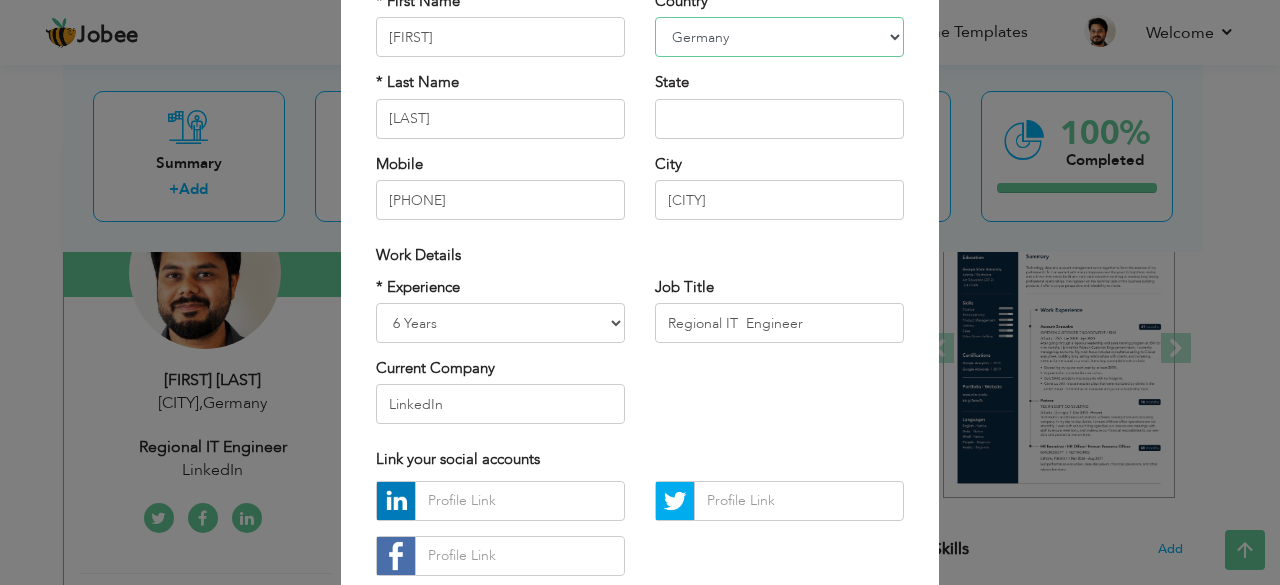 scroll, scrollTop: 186, scrollLeft: 0, axis: vertical 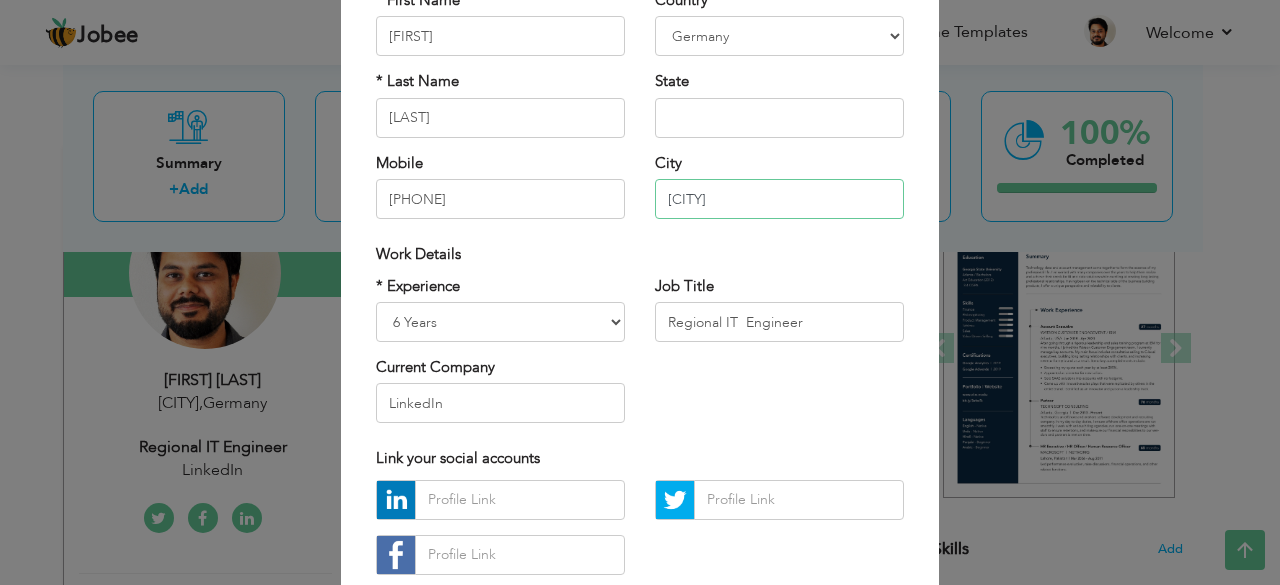 click on "munich" at bounding box center (779, 199) 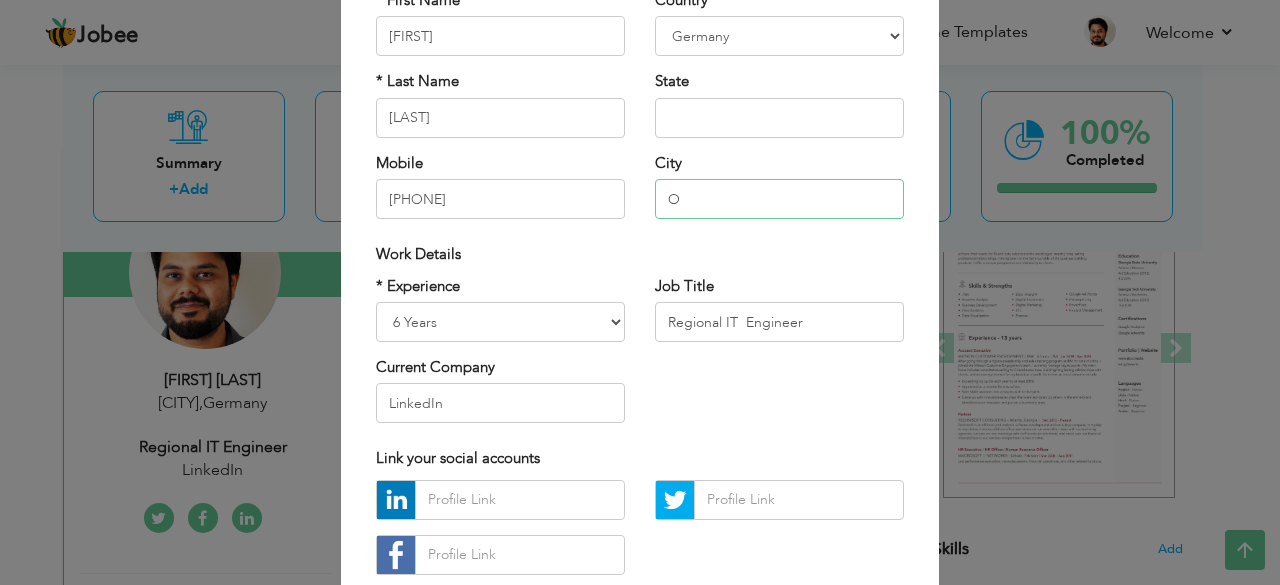 type on "[LOCATION]" 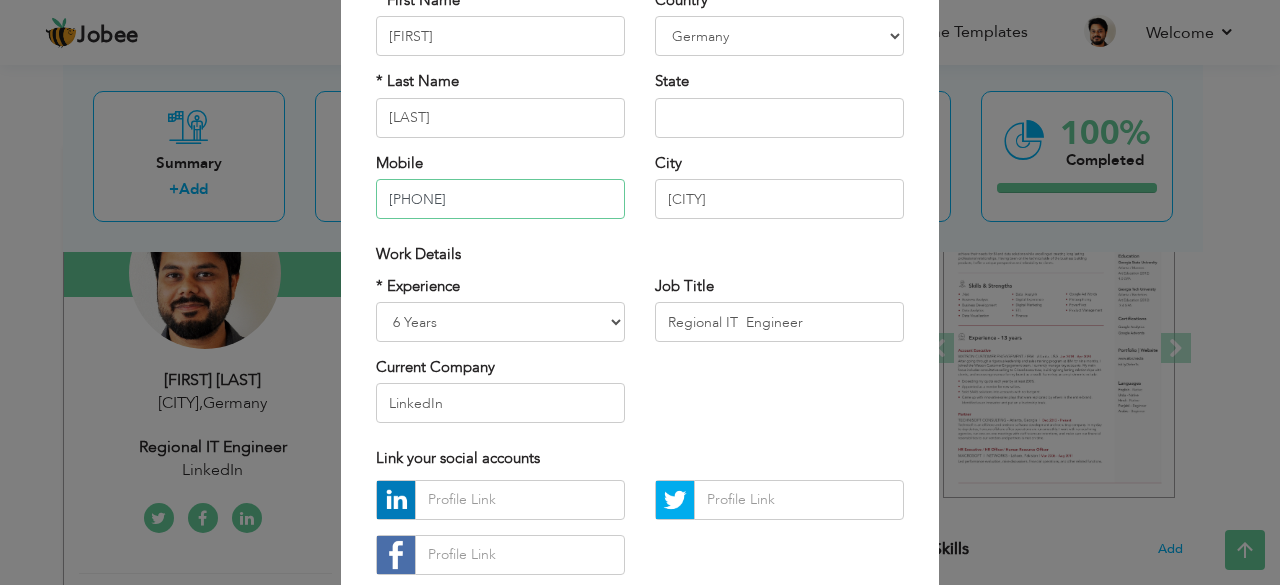 type on "017667140792" 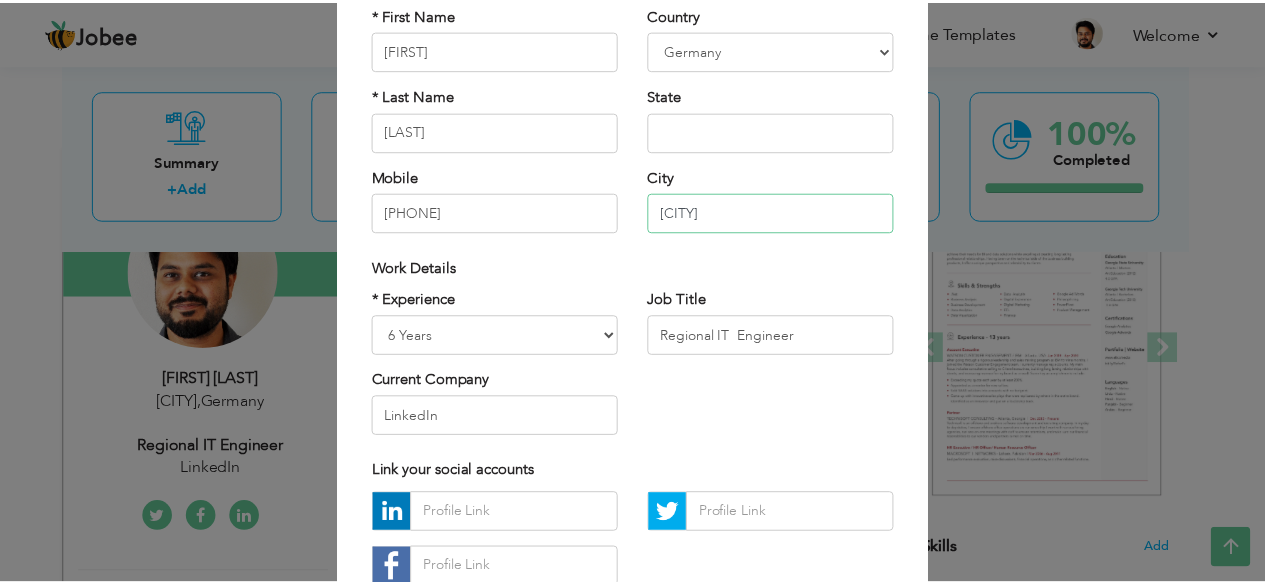 scroll, scrollTop: 311, scrollLeft: 0, axis: vertical 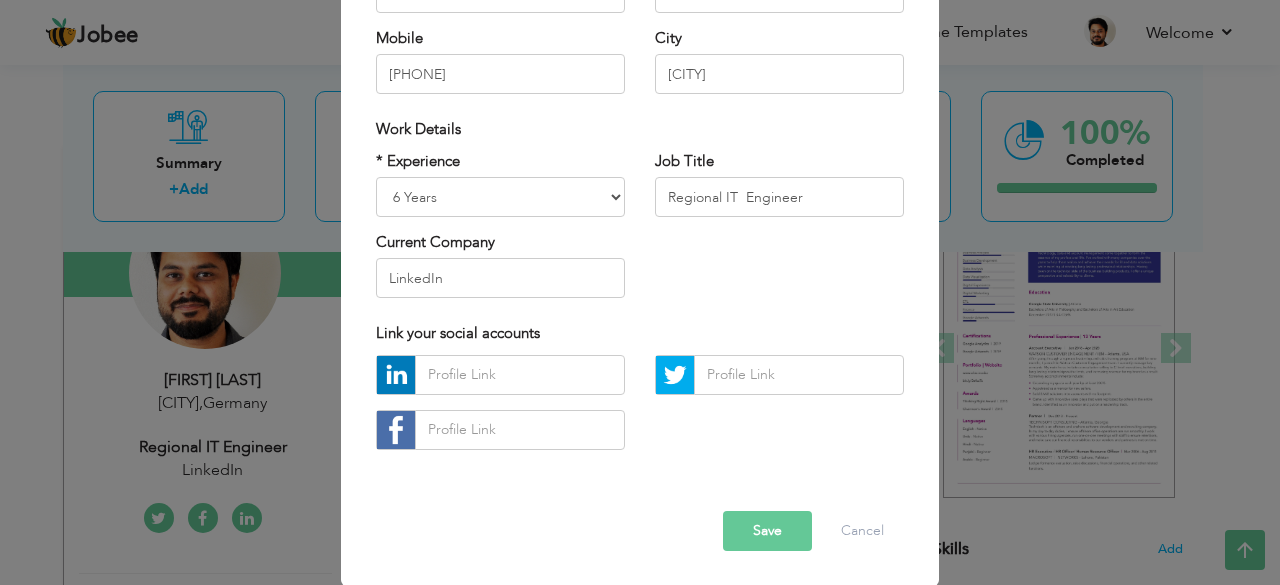 click on "Save" at bounding box center (767, 531) 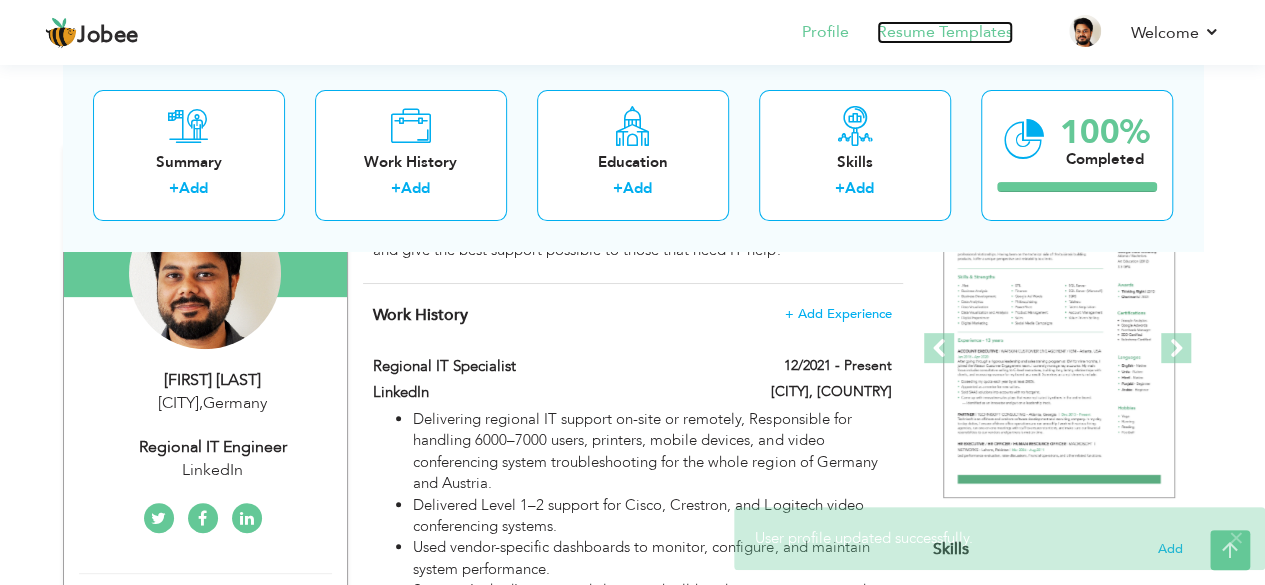 click on "Resume Templates" at bounding box center [945, 32] 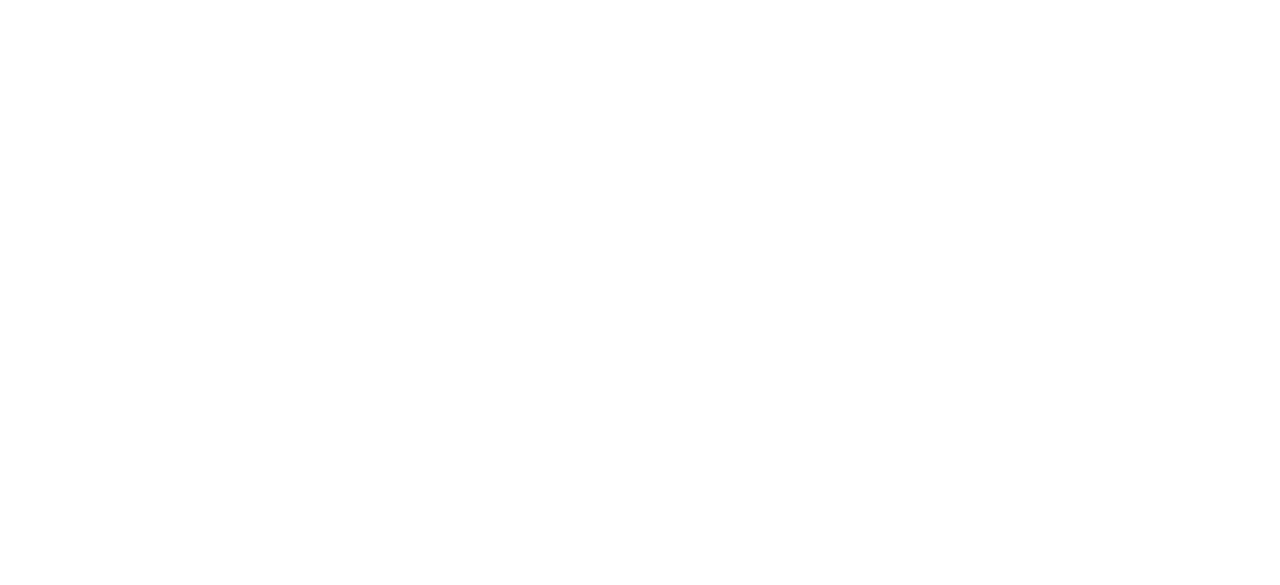 scroll, scrollTop: 0, scrollLeft: 0, axis: both 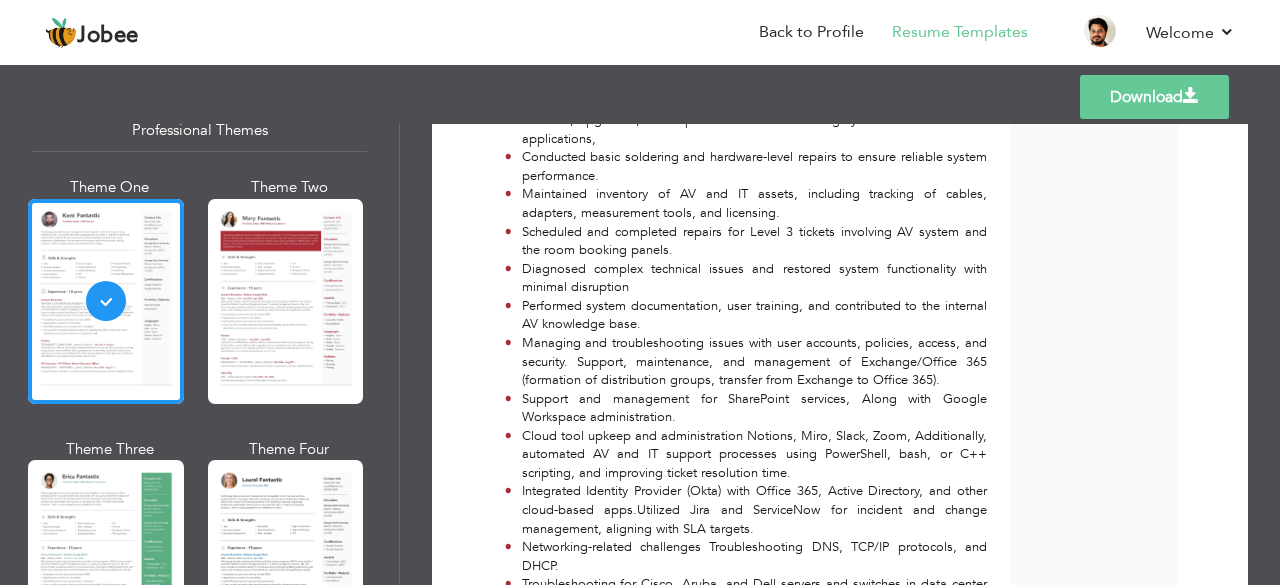 click on "Download" at bounding box center (1154, 97) 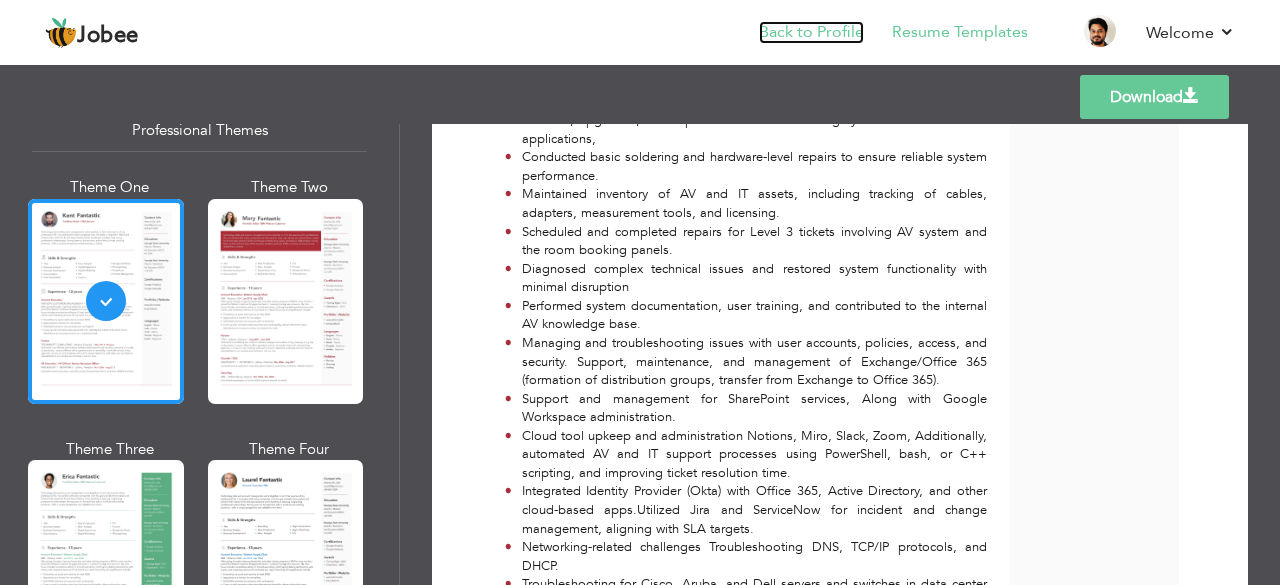 click on "Back to Profile" at bounding box center (811, 32) 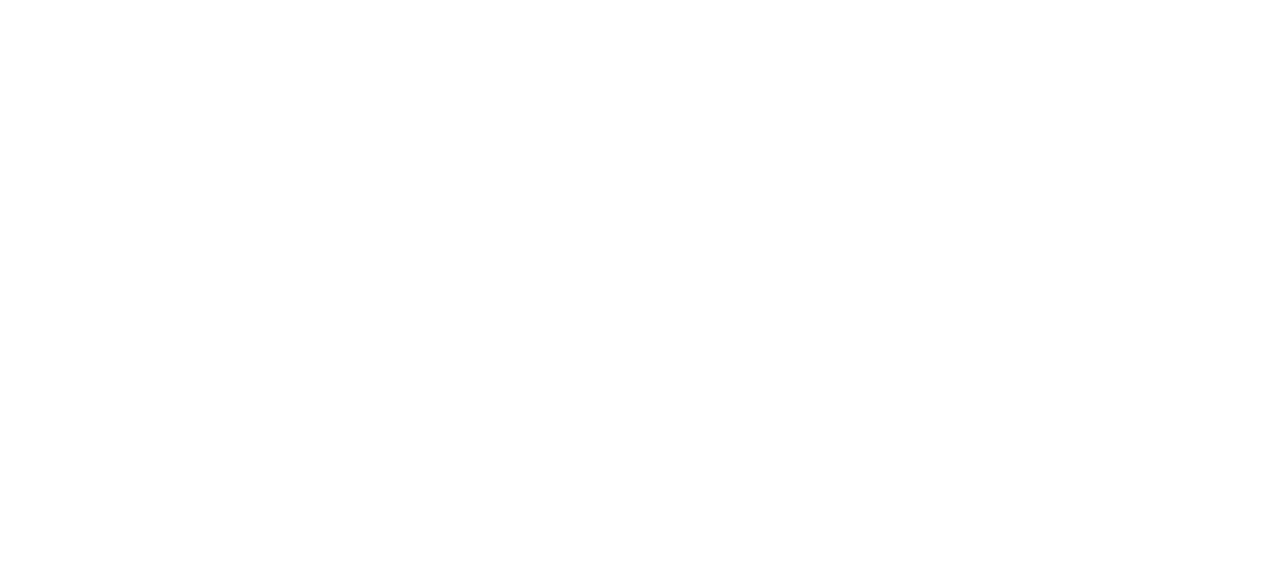 scroll, scrollTop: 0, scrollLeft: 0, axis: both 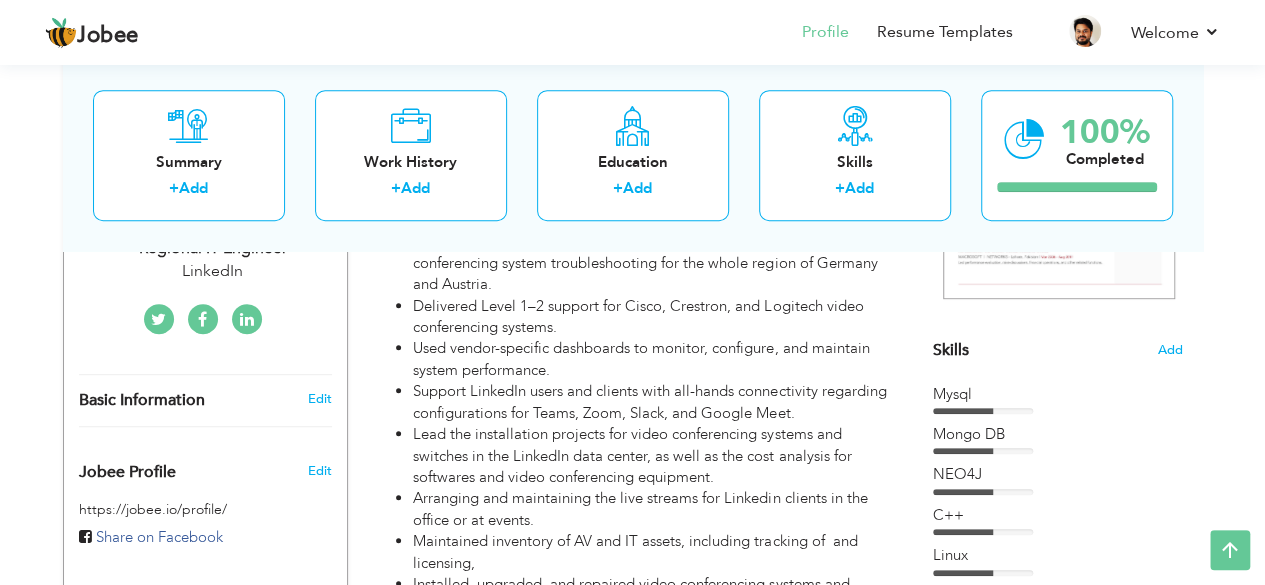 click on "Lead the installation projects for video conferencing systems and switches in the LinkedIn data center, as well as the cost analysis for softwares and video conferencing equipment." at bounding box center (652, 456) 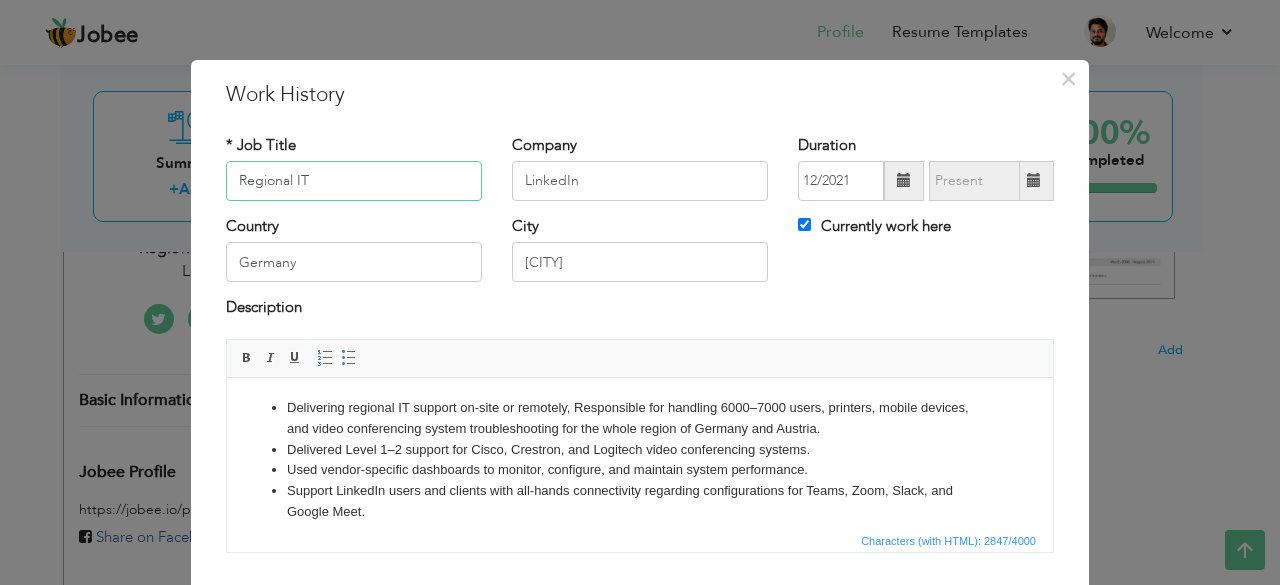 paste on "engineer" 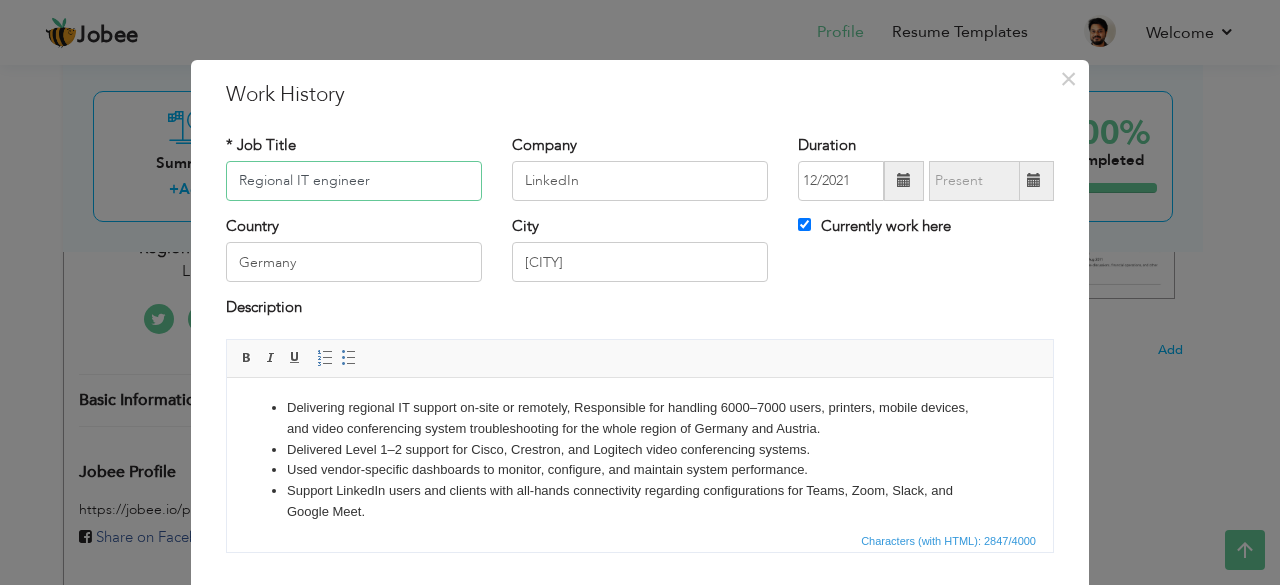 click on "Regional IT engineer" at bounding box center (354, 181) 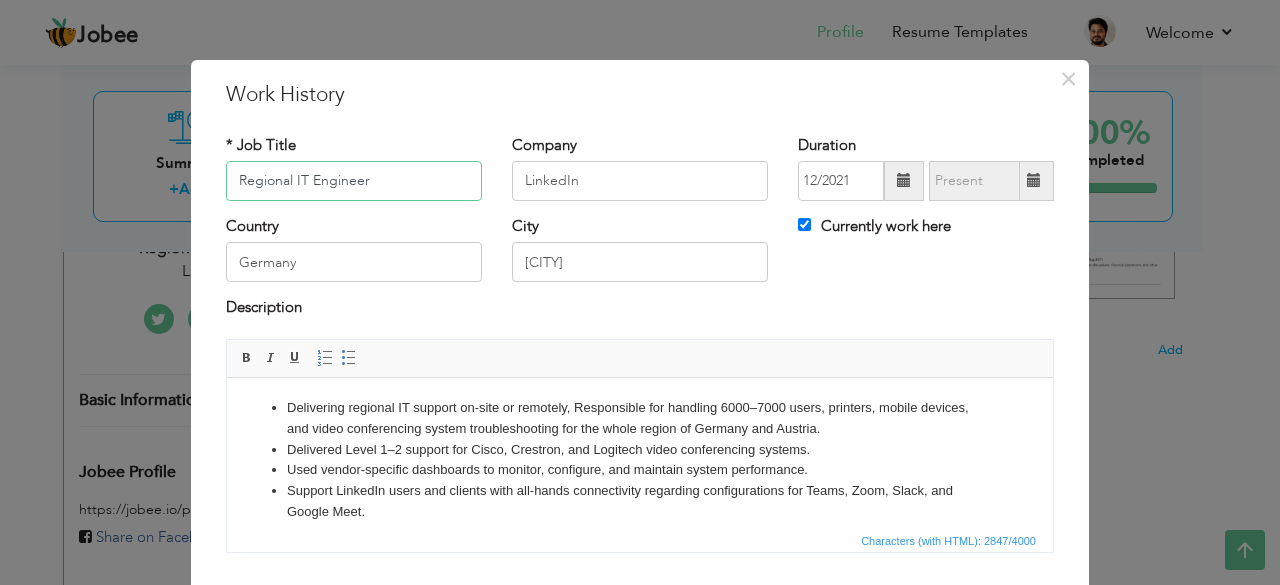 scroll, scrollTop: 128, scrollLeft: 0, axis: vertical 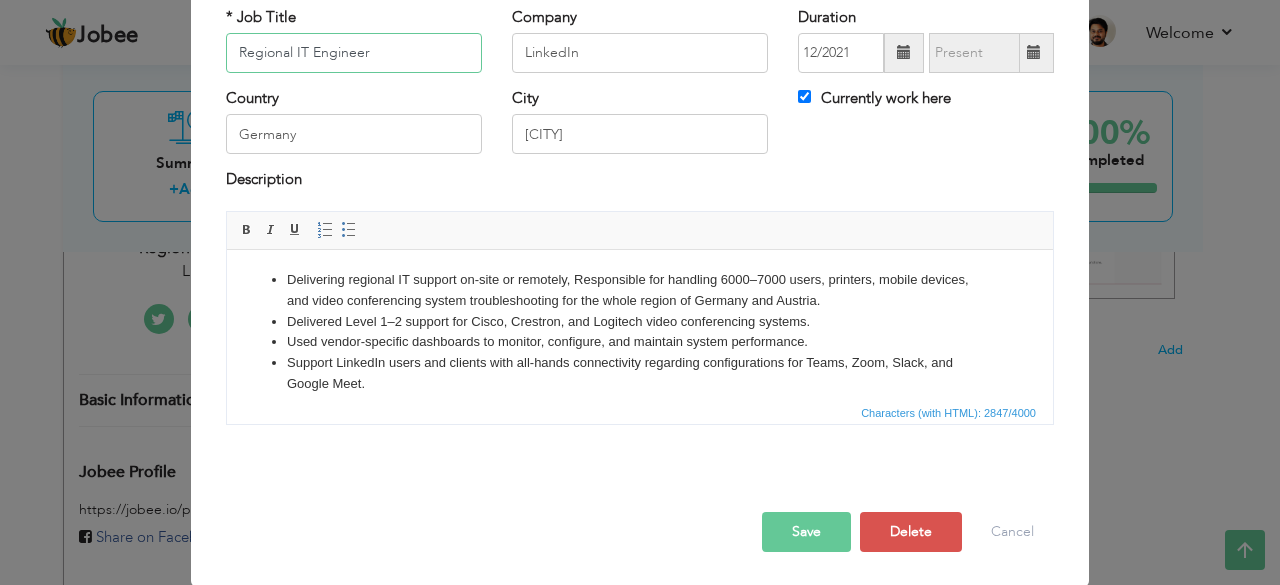 type on "Regional IT Engineer" 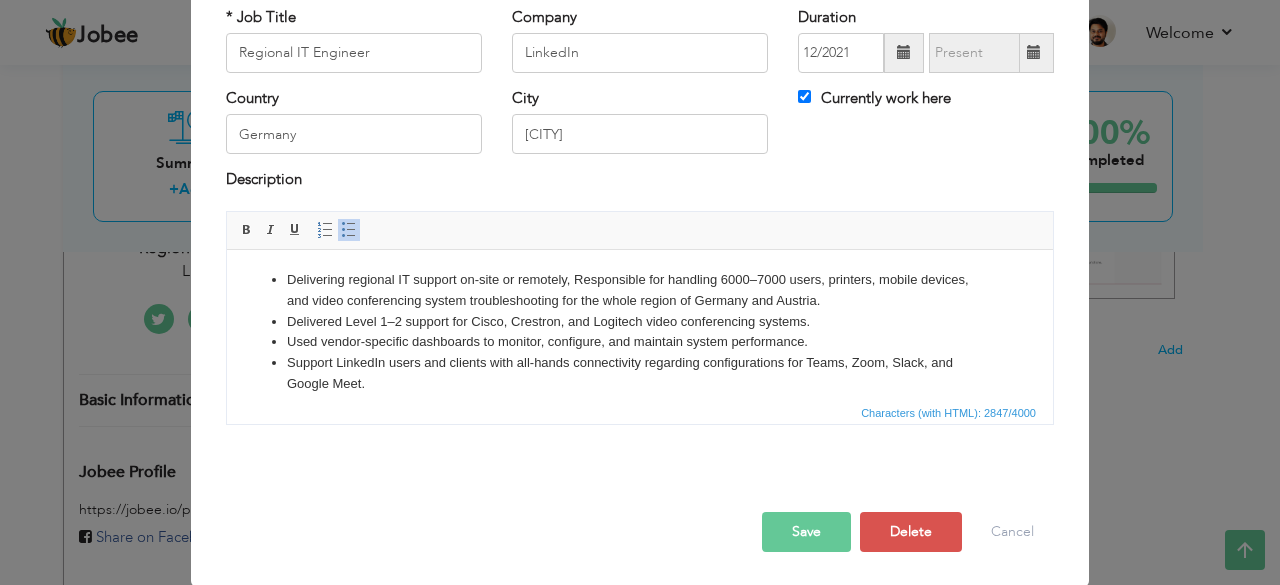click on "Support LinkedIn users and clients with all-hands connectivity regarding configurations for Teams, Zoom, Slack, and Google Meet." at bounding box center (640, 373) 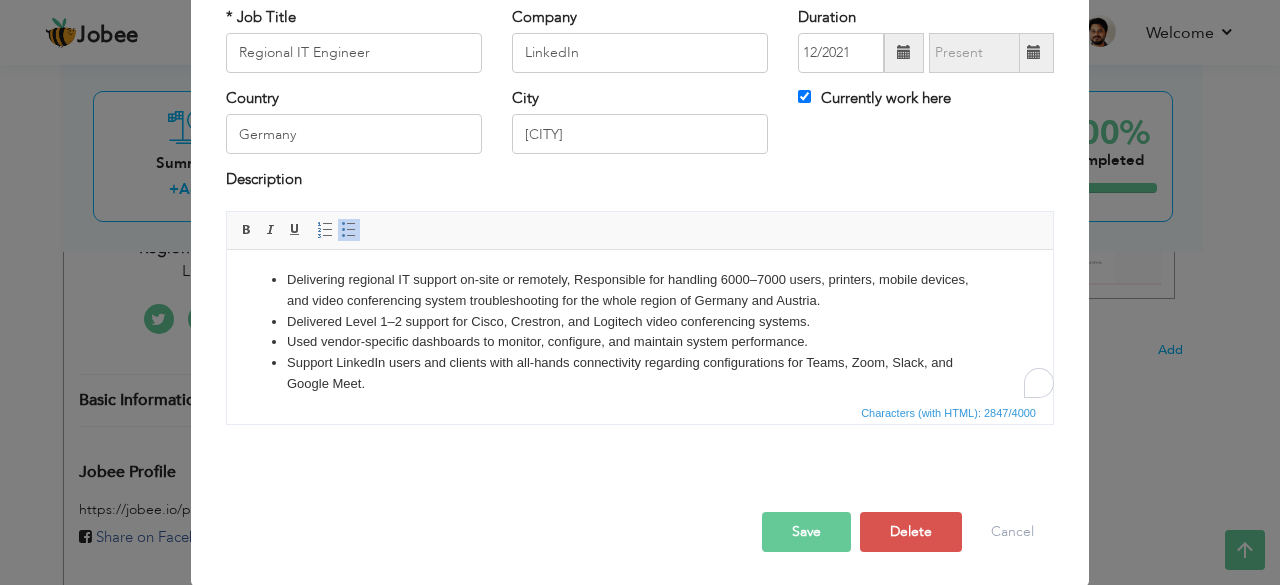 scroll, scrollTop: 166, scrollLeft: 0, axis: vertical 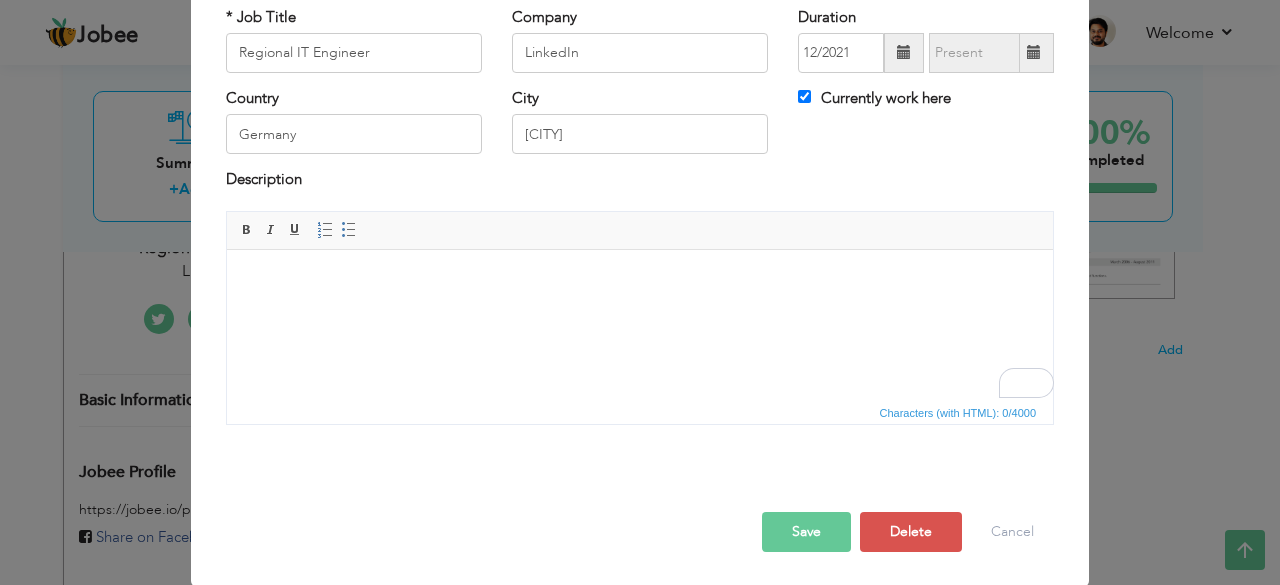 click at bounding box center (640, 279) 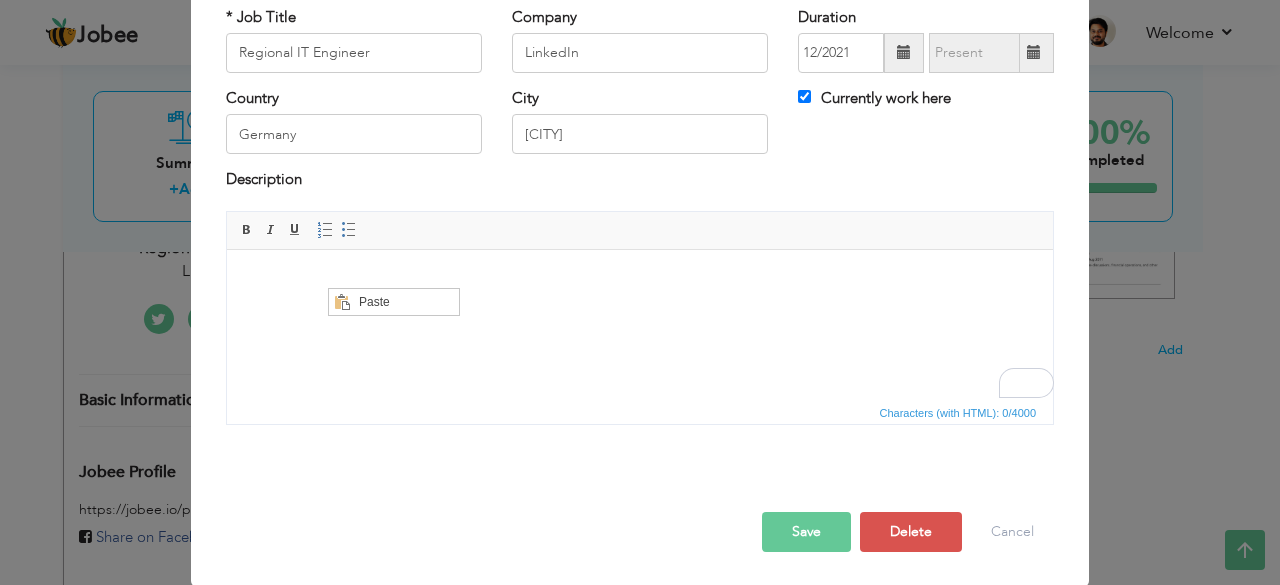 scroll, scrollTop: 0, scrollLeft: 0, axis: both 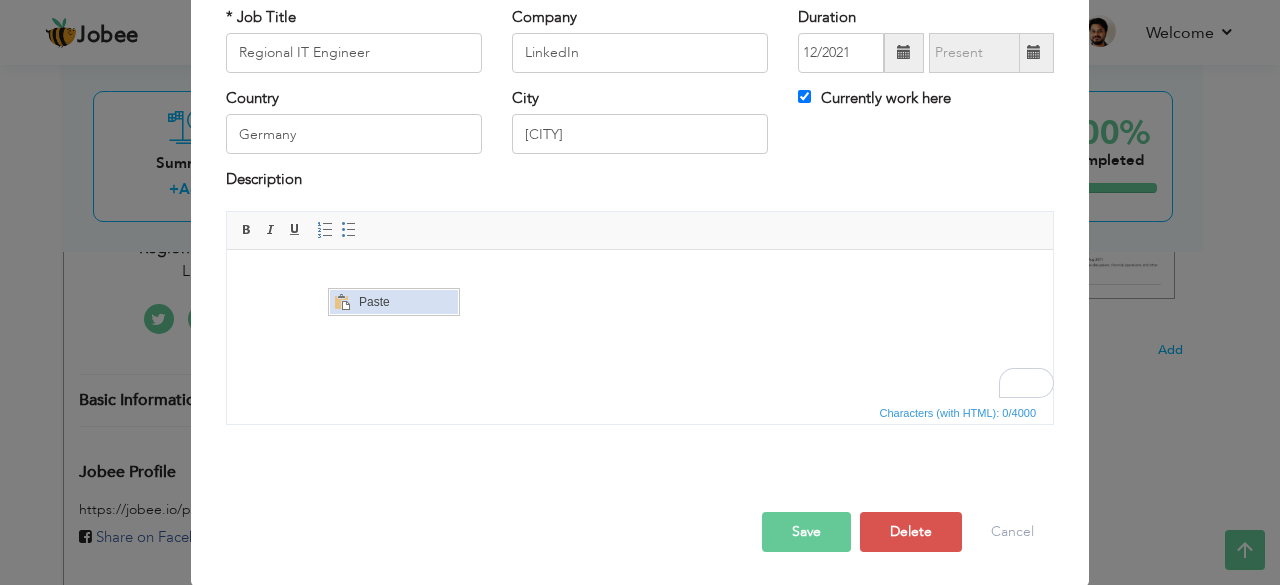 click at bounding box center [341, 302] 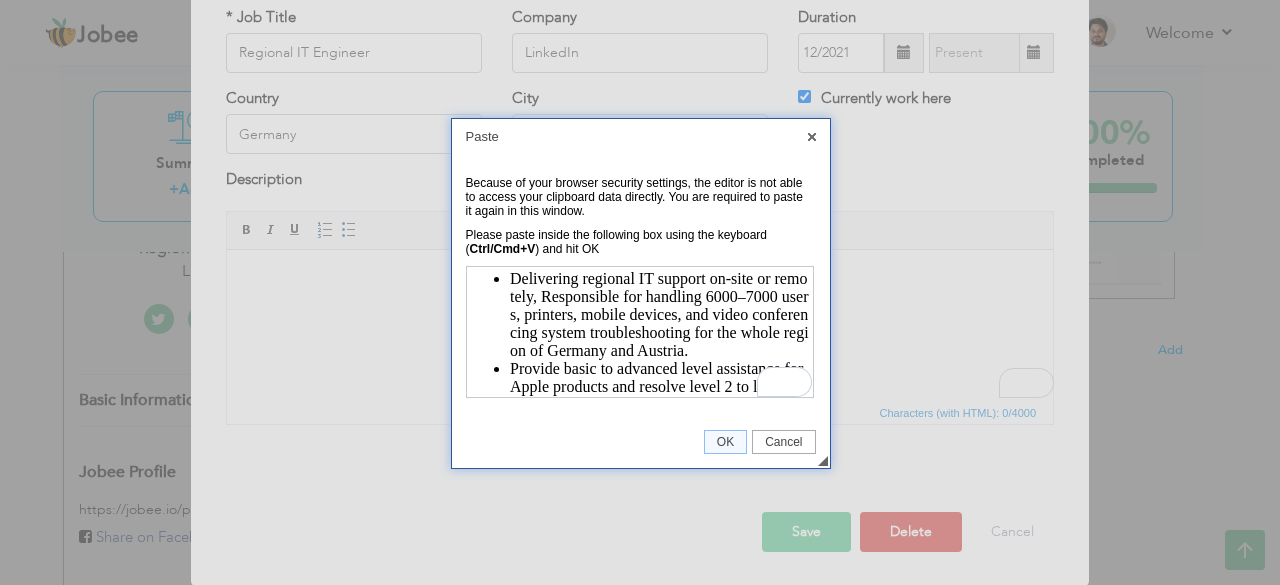 scroll, scrollTop: 214, scrollLeft: 0, axis: vertical 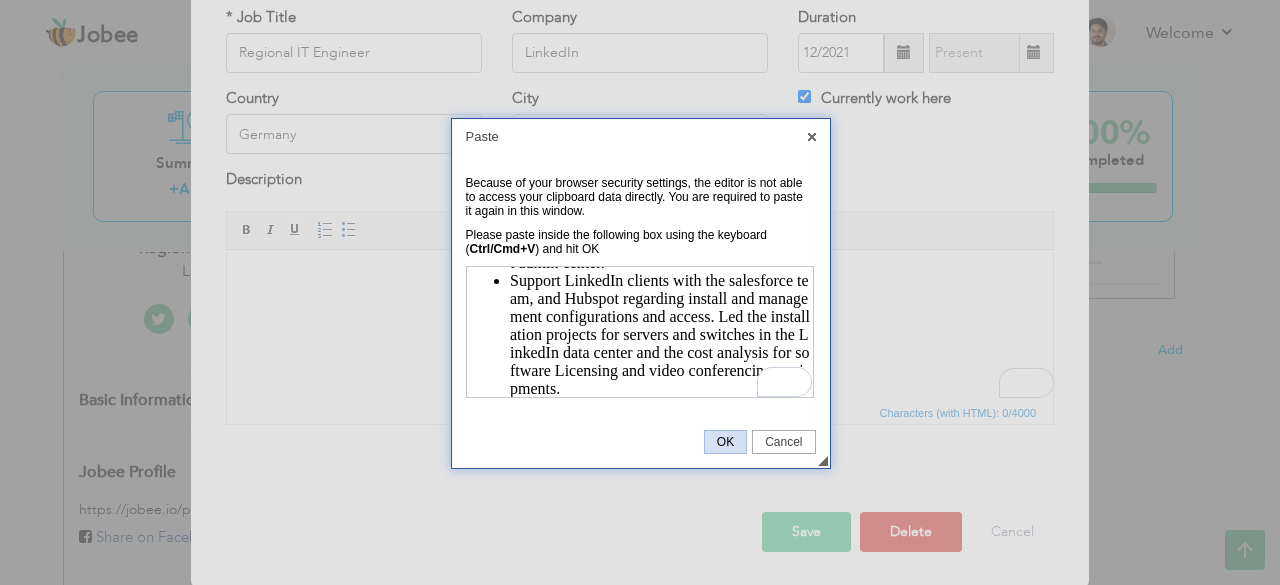 click on "OK" at bounding box center (725, 442) 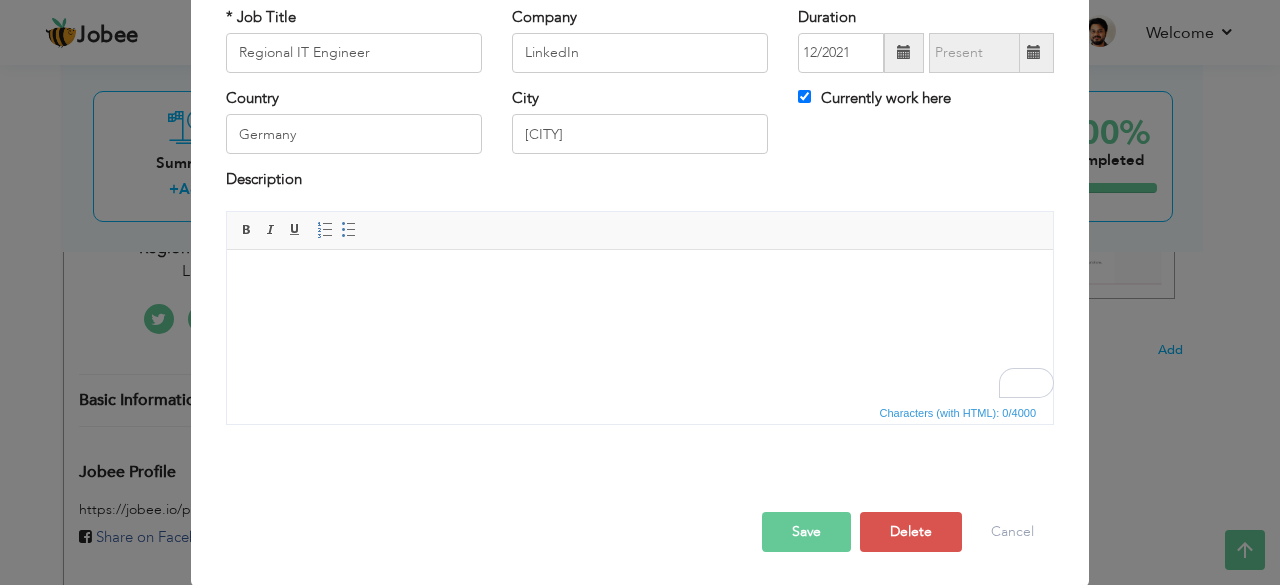 scroll, scrollTop: 0, scrollLeft: 0, axis: both 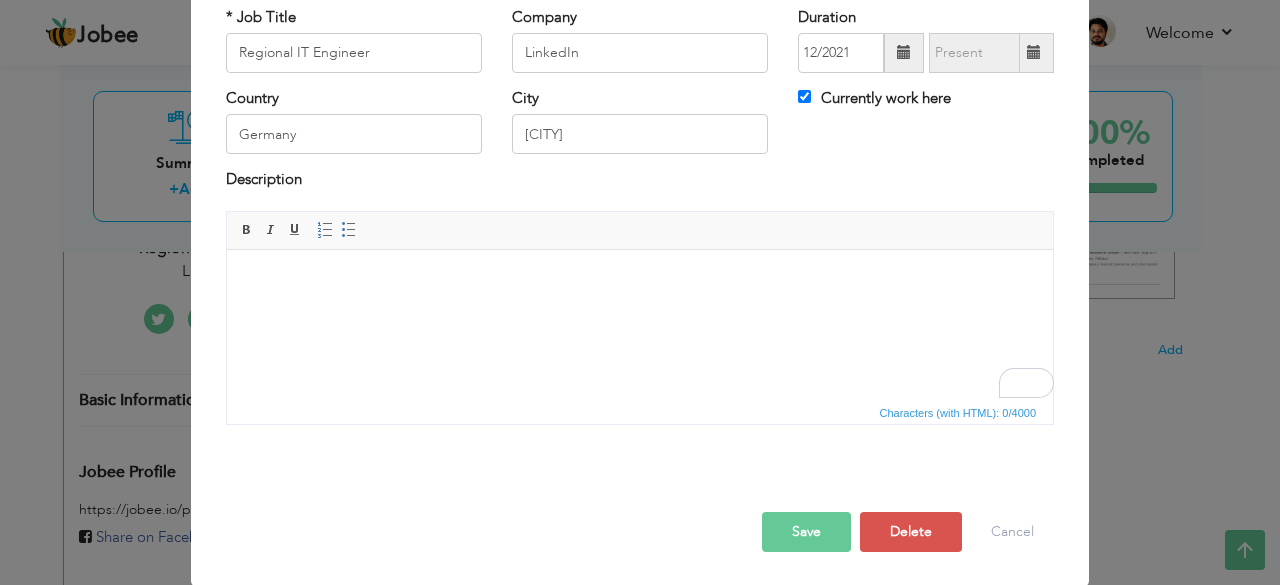 click at bounding box center (640, 279) 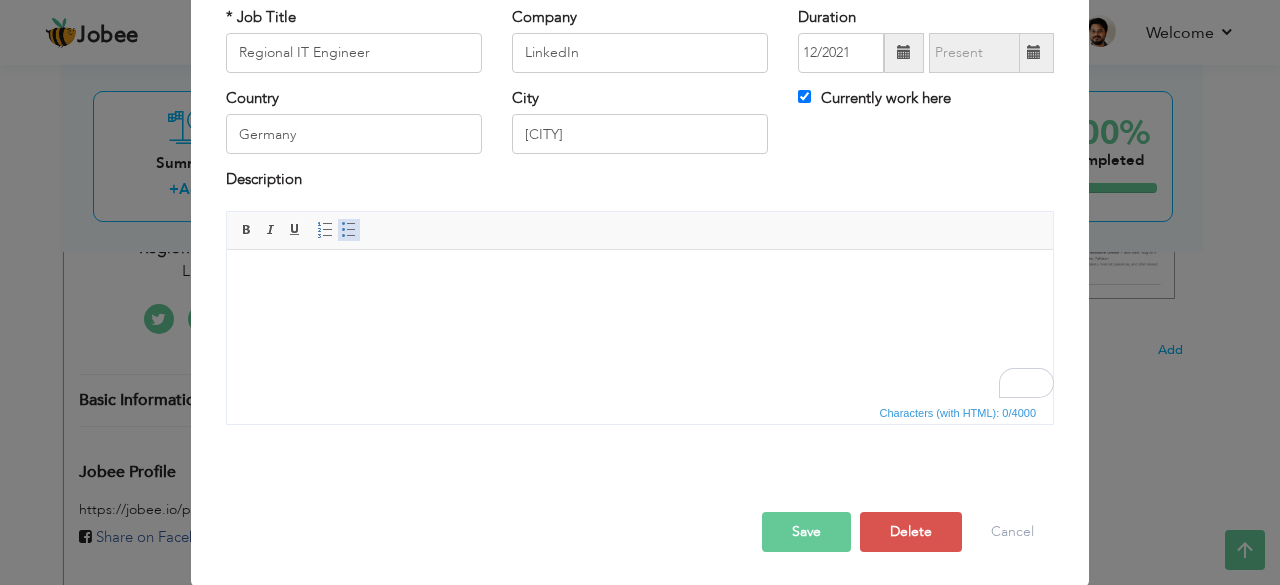click at bounding box center (349, 230) 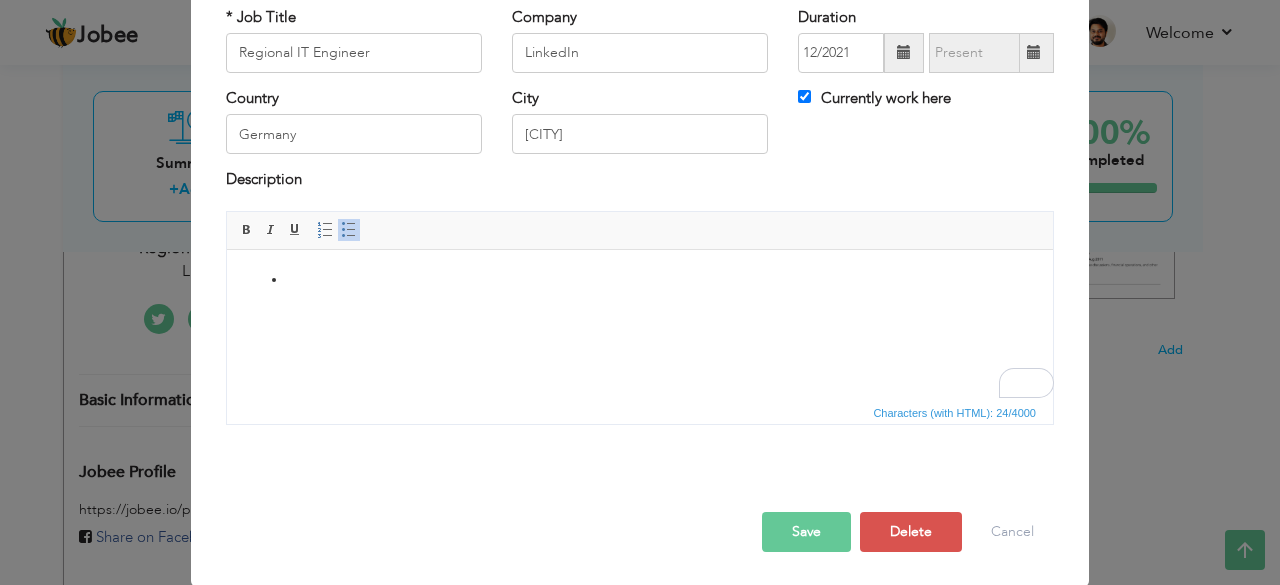 click at bounding box center (640, 279) 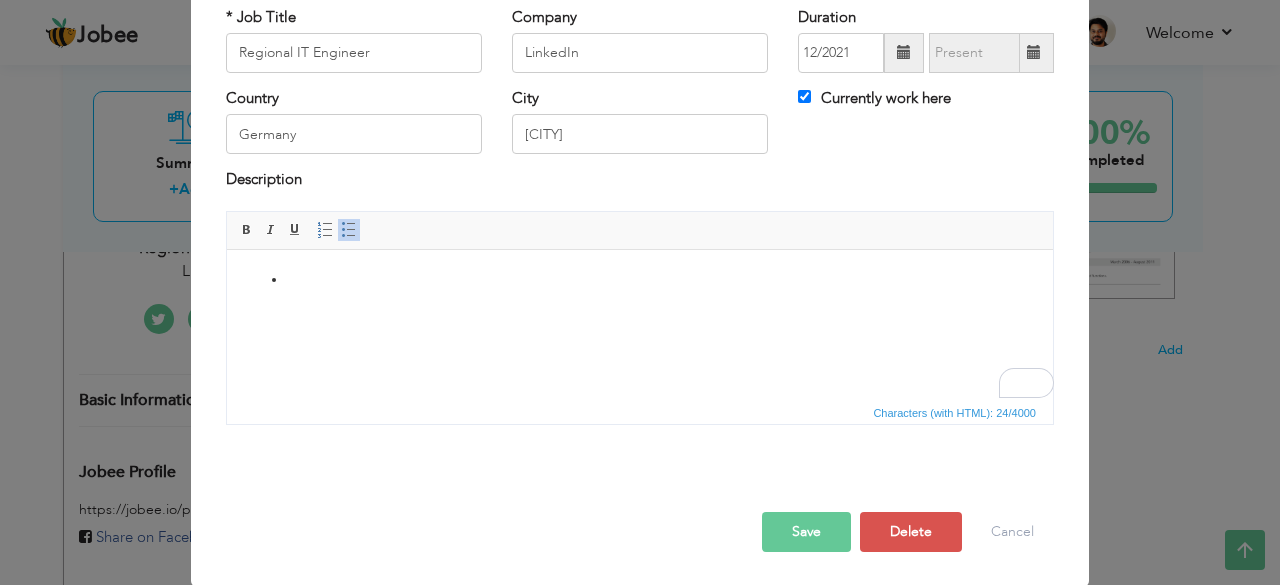 click at bounding box center [640, 279] 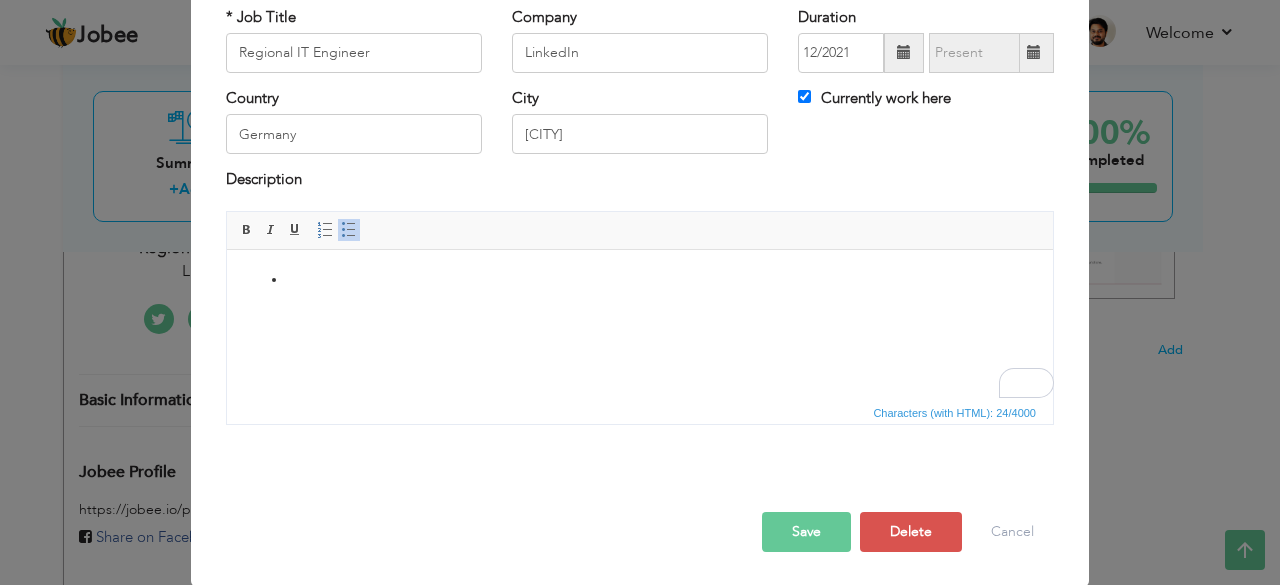 type 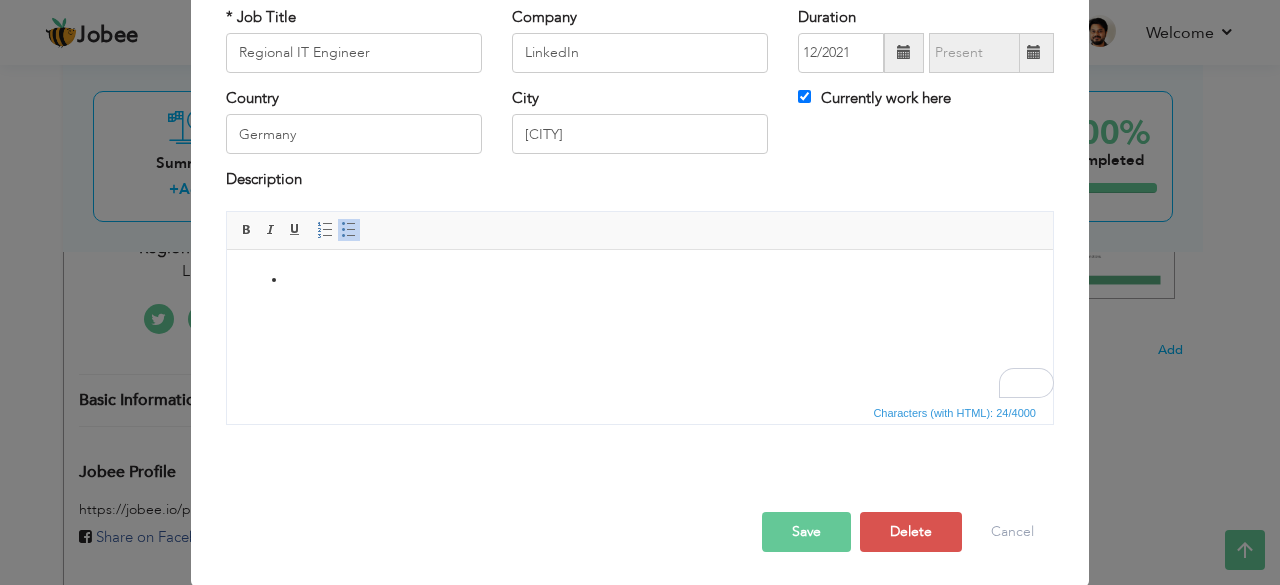 click at bounding box center (640, 279) 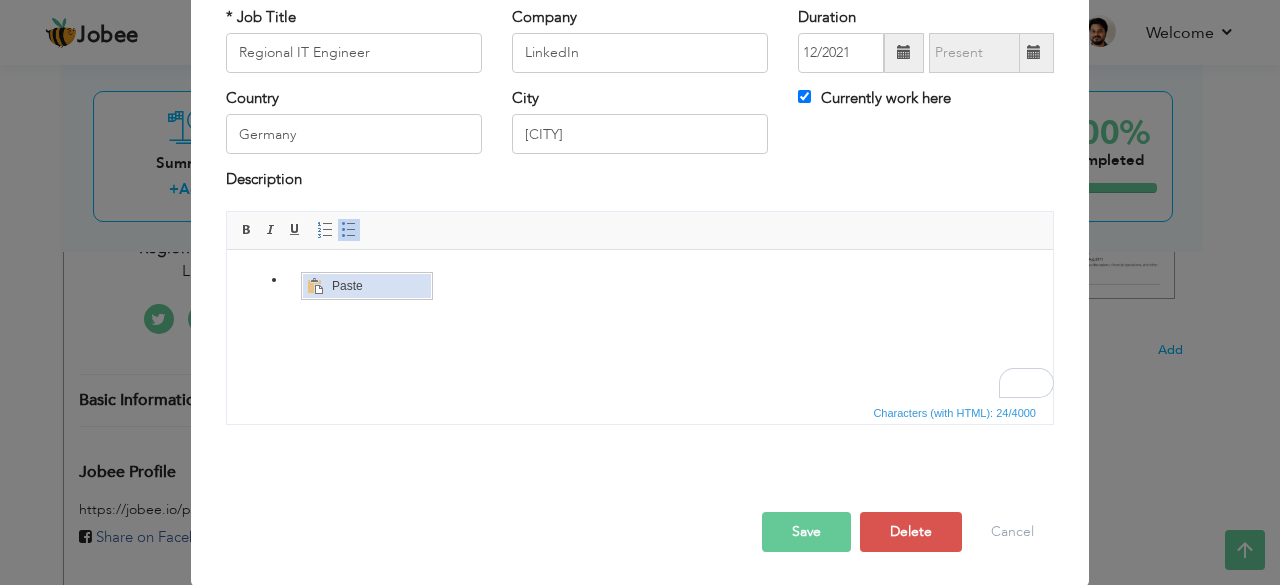 click on "Paste" at bounding box center (378, 286) 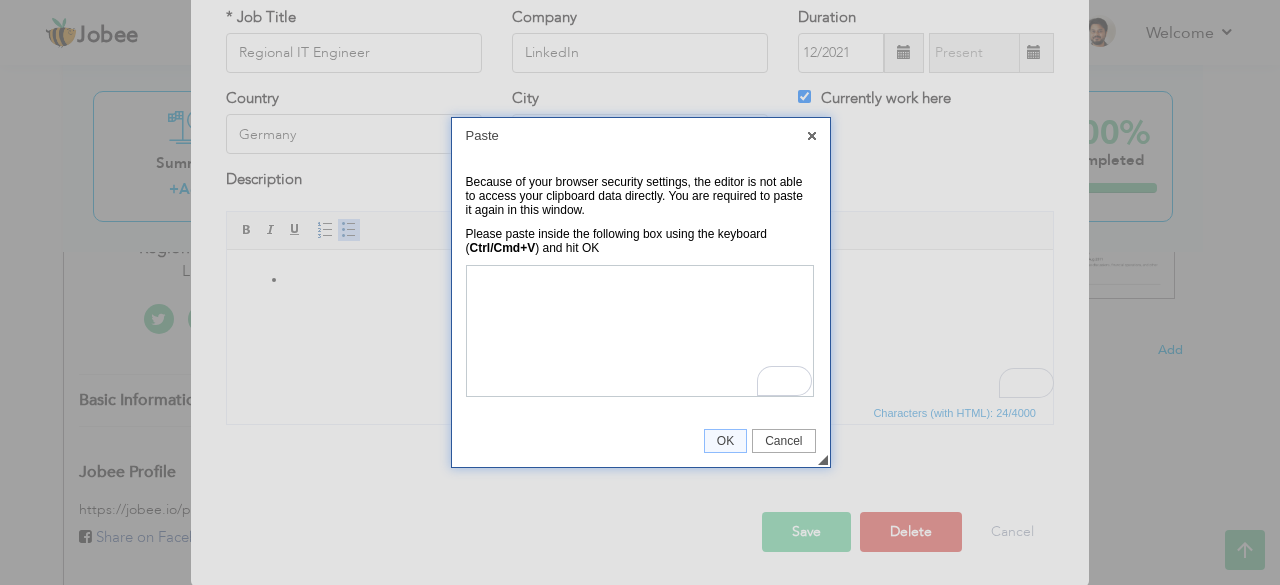 scroll, scrollTop: 88, scrollLeft: 0, axis: vertical 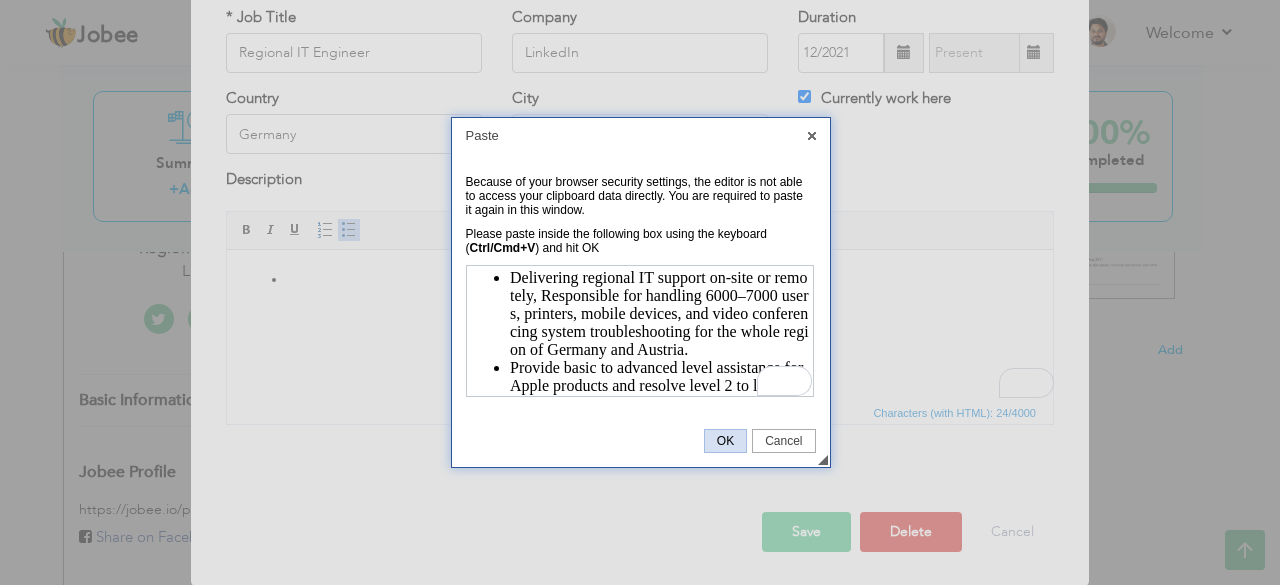 click on "OK" at bounding box center [725, 441] 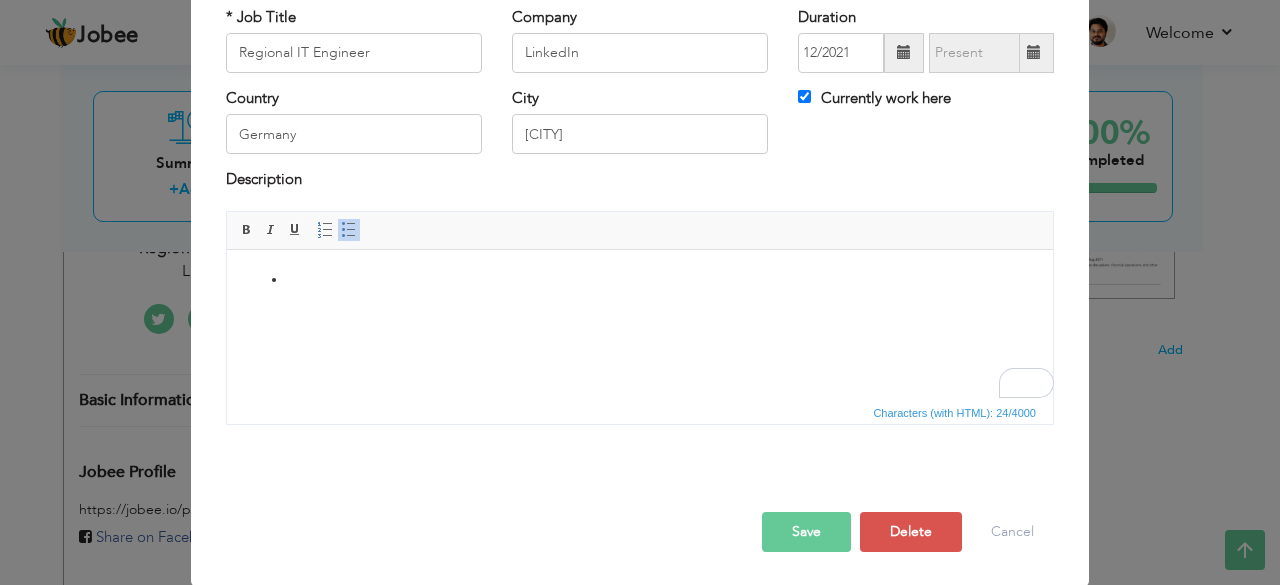 click at bounding box center (640, 279) 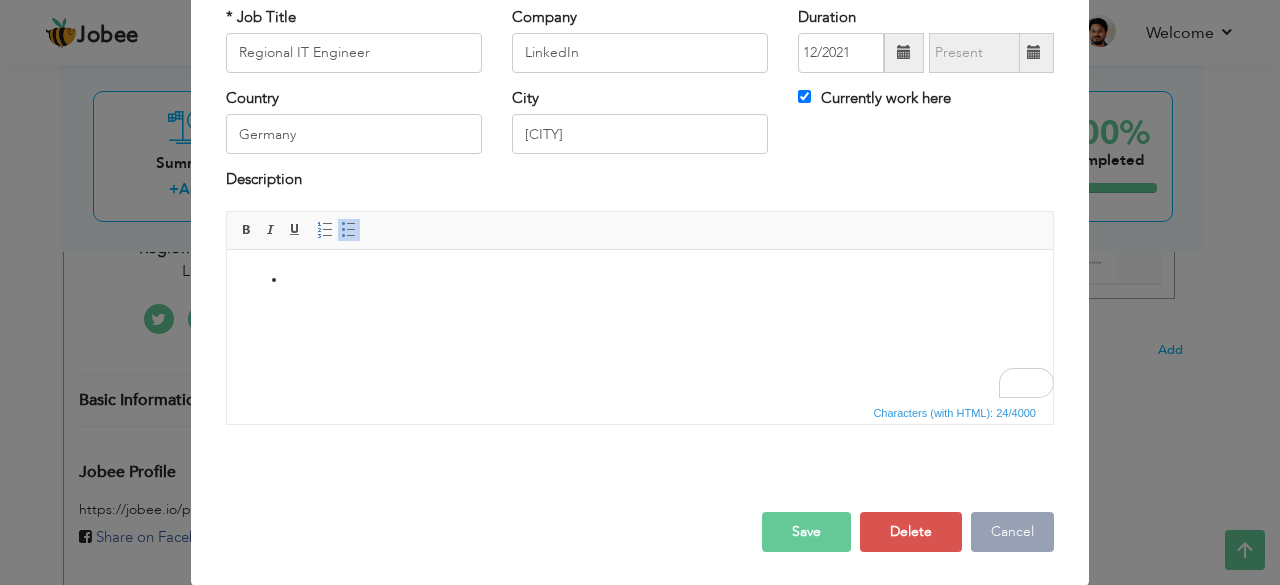 click on "Cancel" at bounding box center (1012, 532) 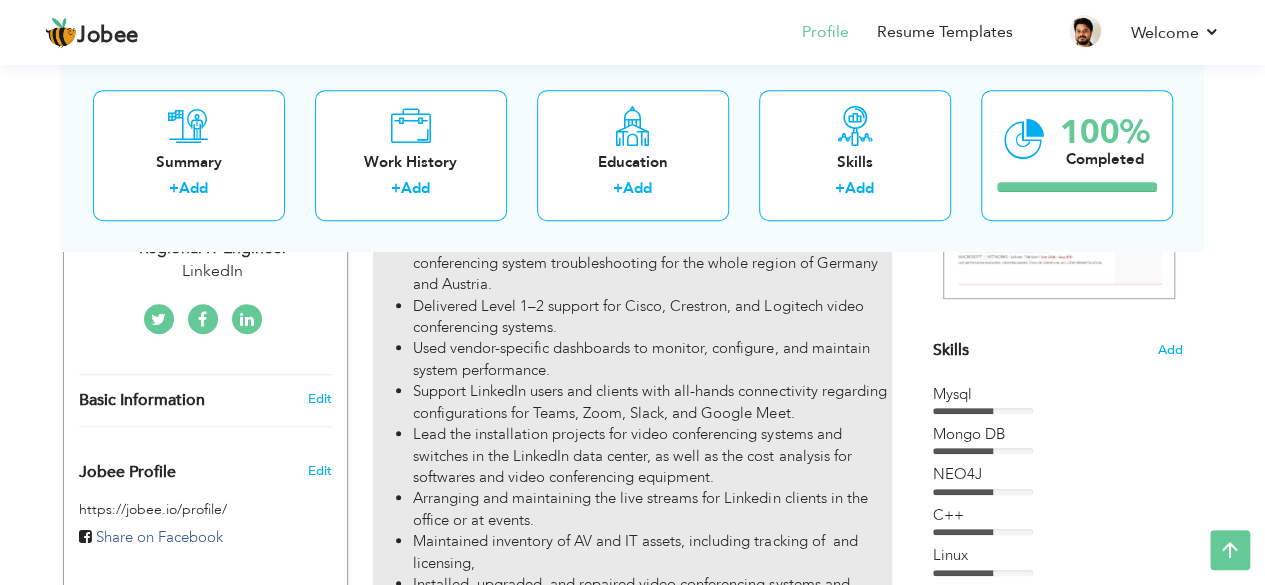 click on "Lead the installation projects for video conferencing systems and switches in the LinkedIn data center, as well as the cost analysis for softwares and video conferencing equipment." at bounding box center [652, 456] 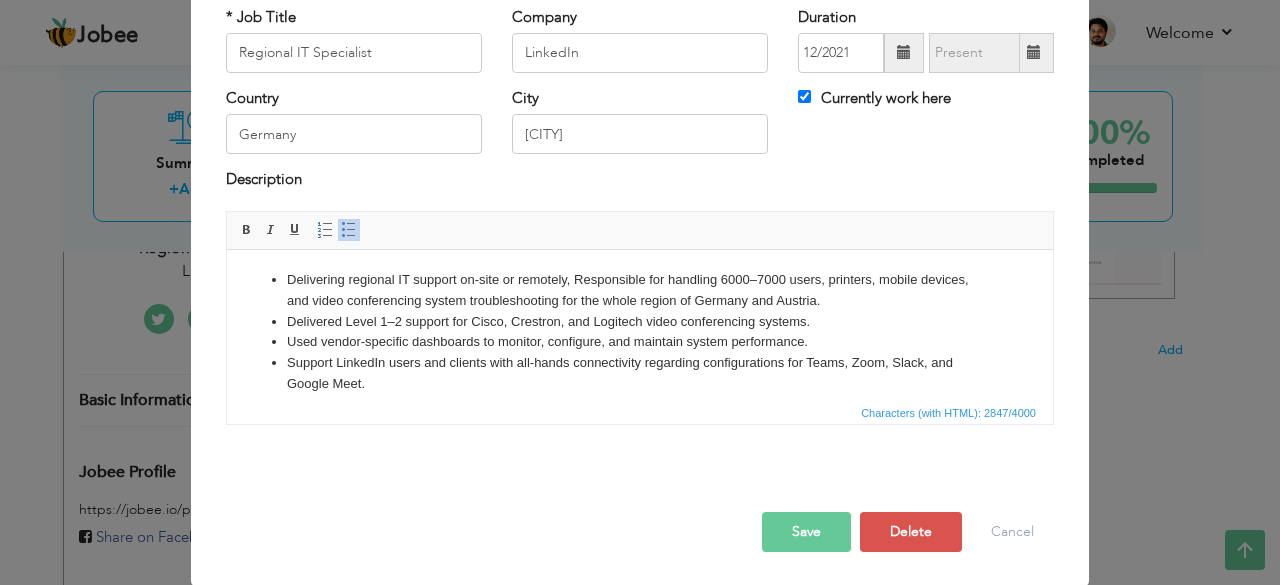 scroll, scrollTop: 0, scrollLeft: 0, axis: both 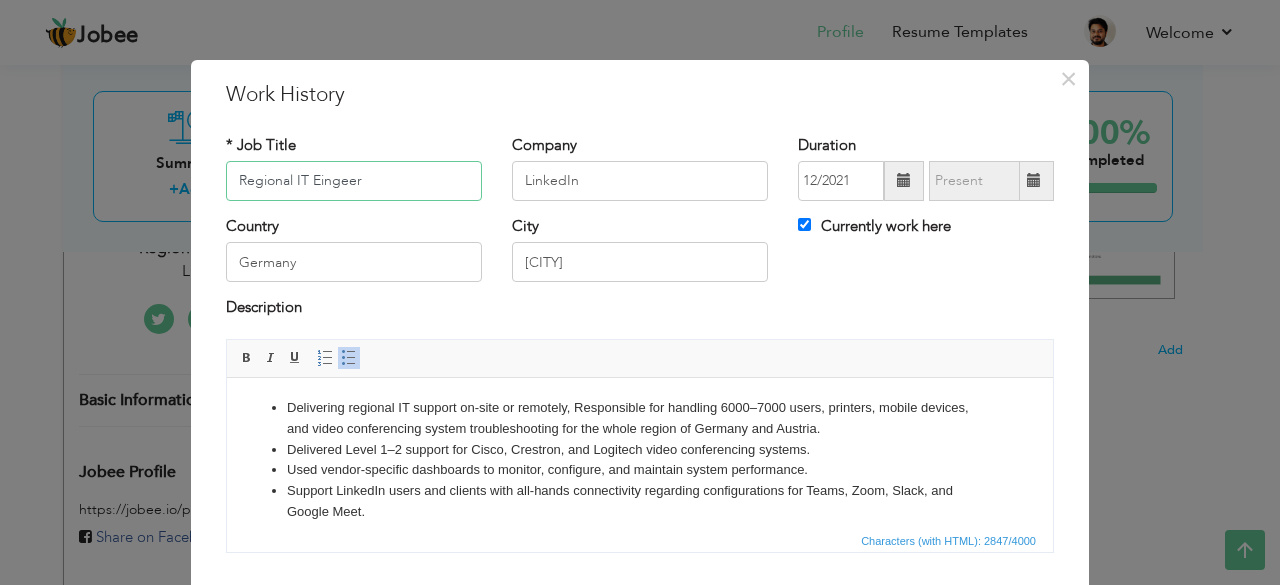 click on "Regional IT Eingeer" at bounding box center (354, 181) 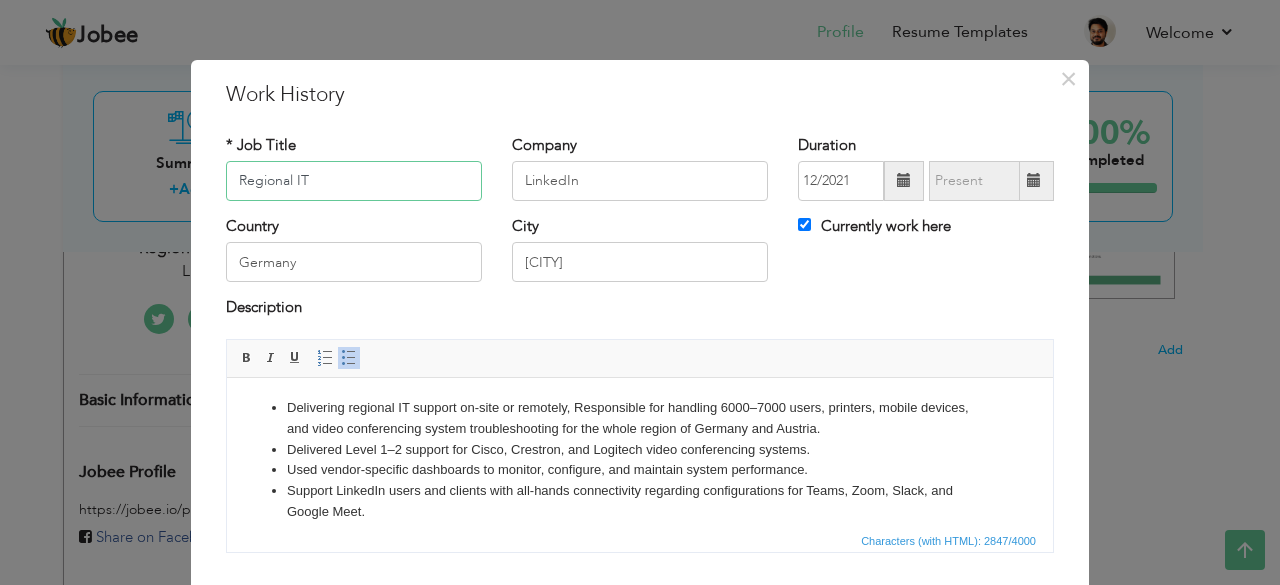 paste on "engineer" 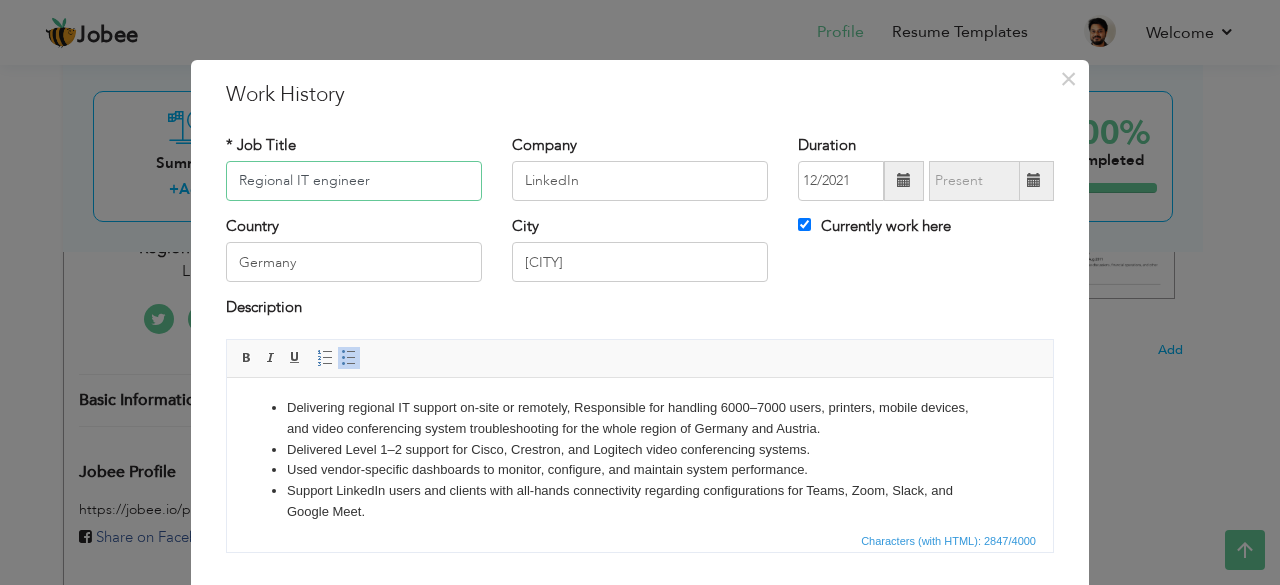 click on "Regional IT engineer" at bounding box center (354, 181) 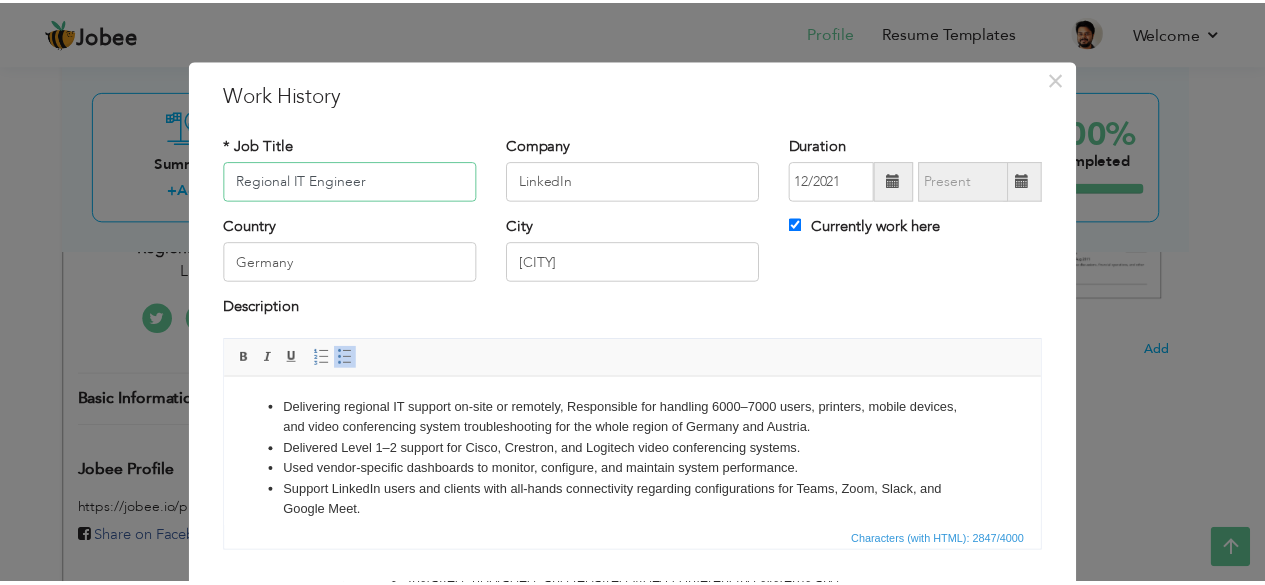 scroll, scrollTop: 128, scrollLeft: 0, axis: vertical 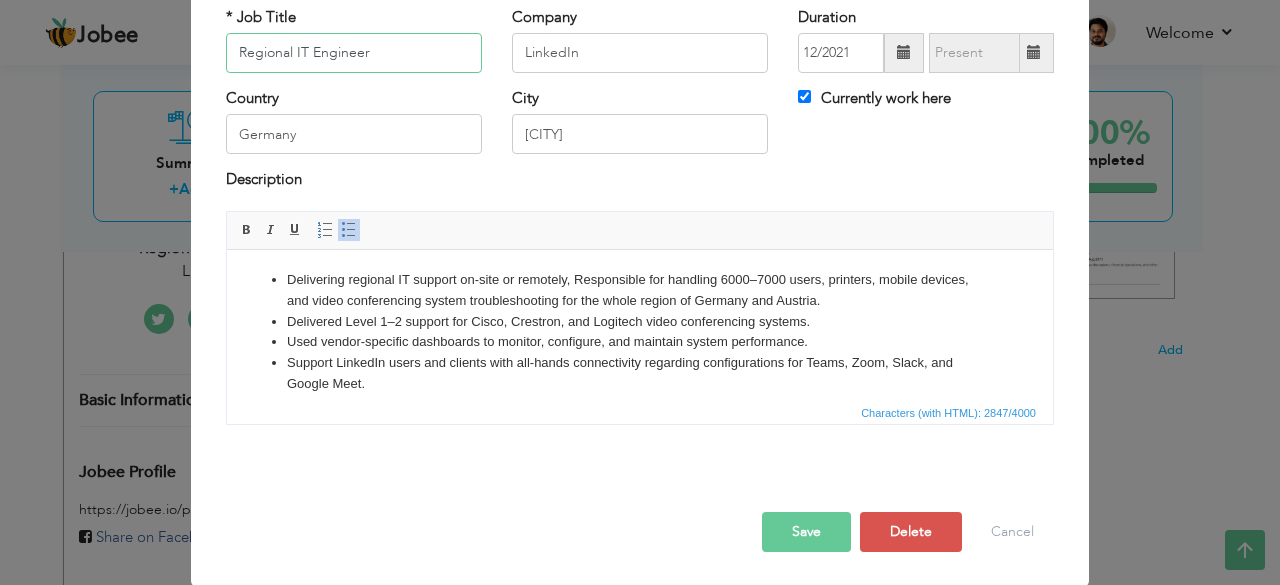 type on "Regional IT Engineer" 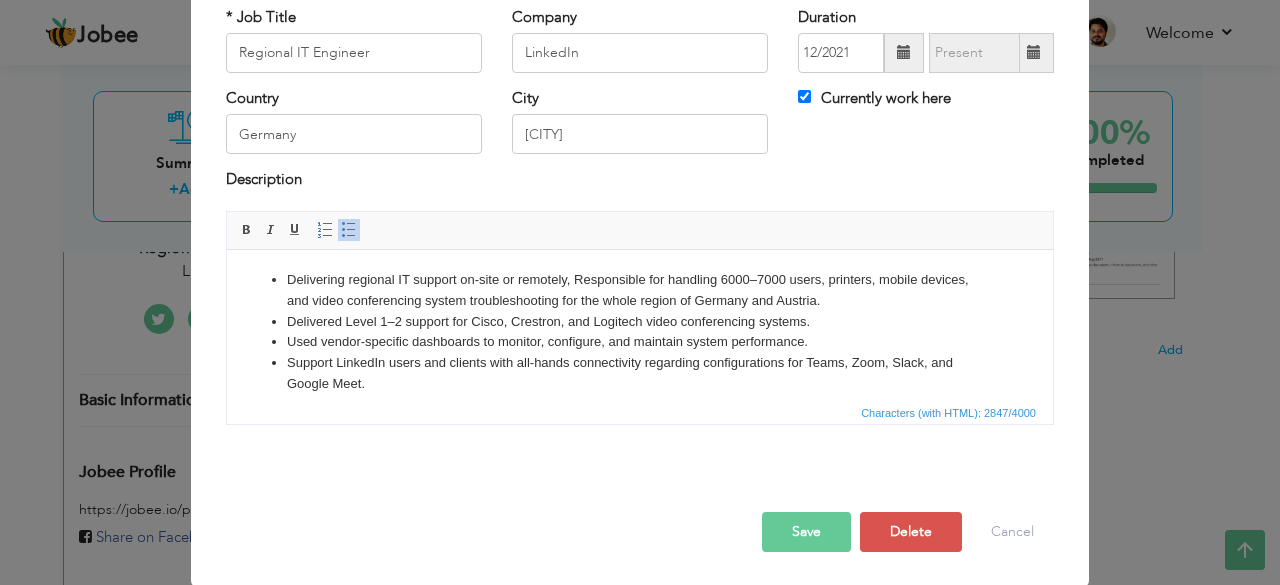click on "Support LinkedIn users and clients with all-hands connectivity regarding configurations for Teams, Zoom, Slack, and Google Meet." at bounding box center [640, 373] 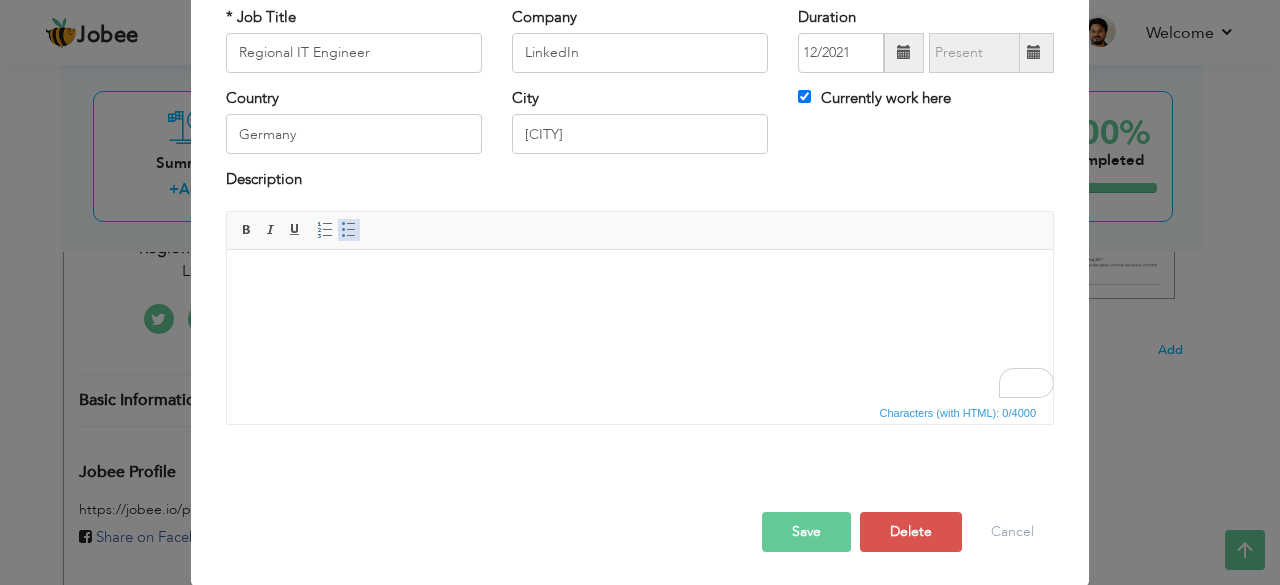 click on "Insert/Remove Bulleted List" at bounding box center (349, 230) 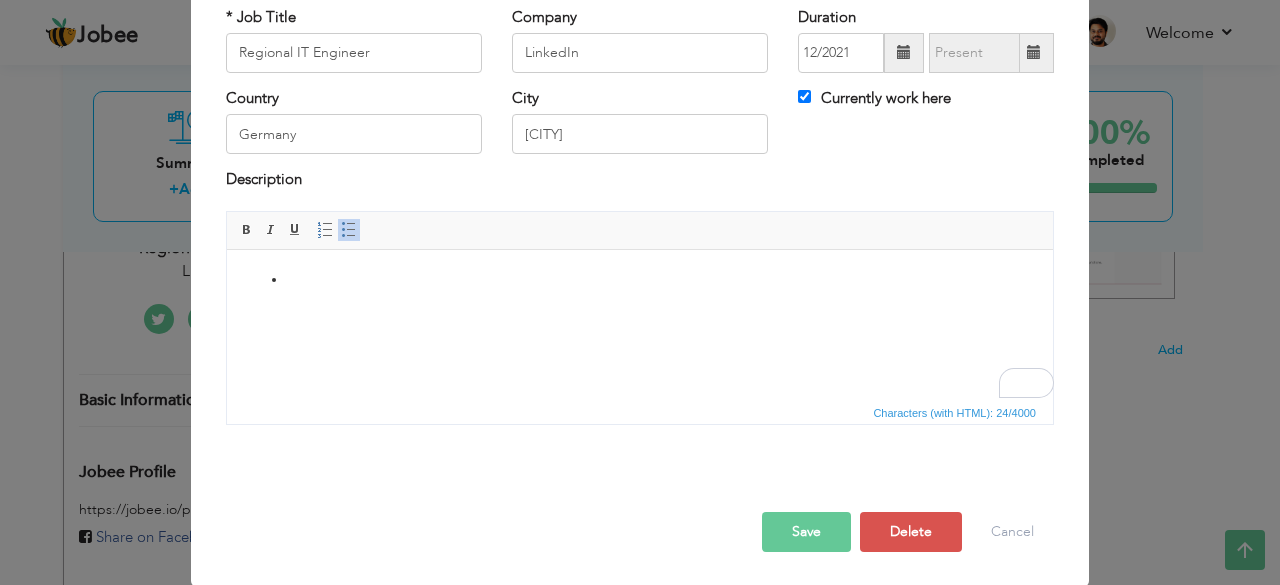 click at bounding box center [640, 279] 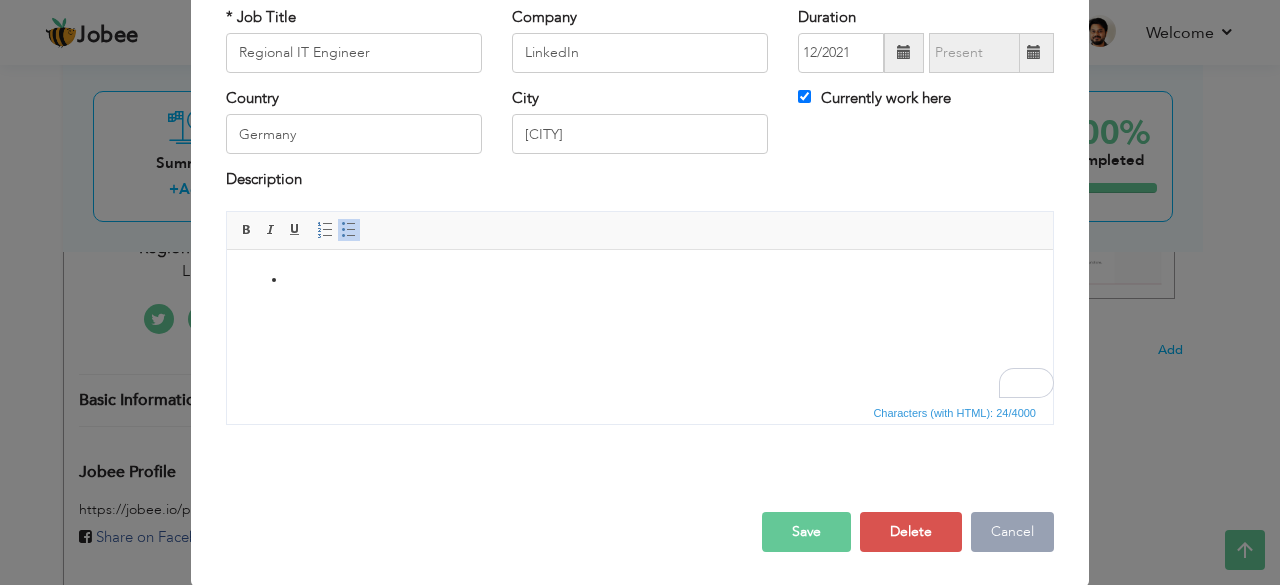 click on "Cancel" at bounding box center (1012, 532) 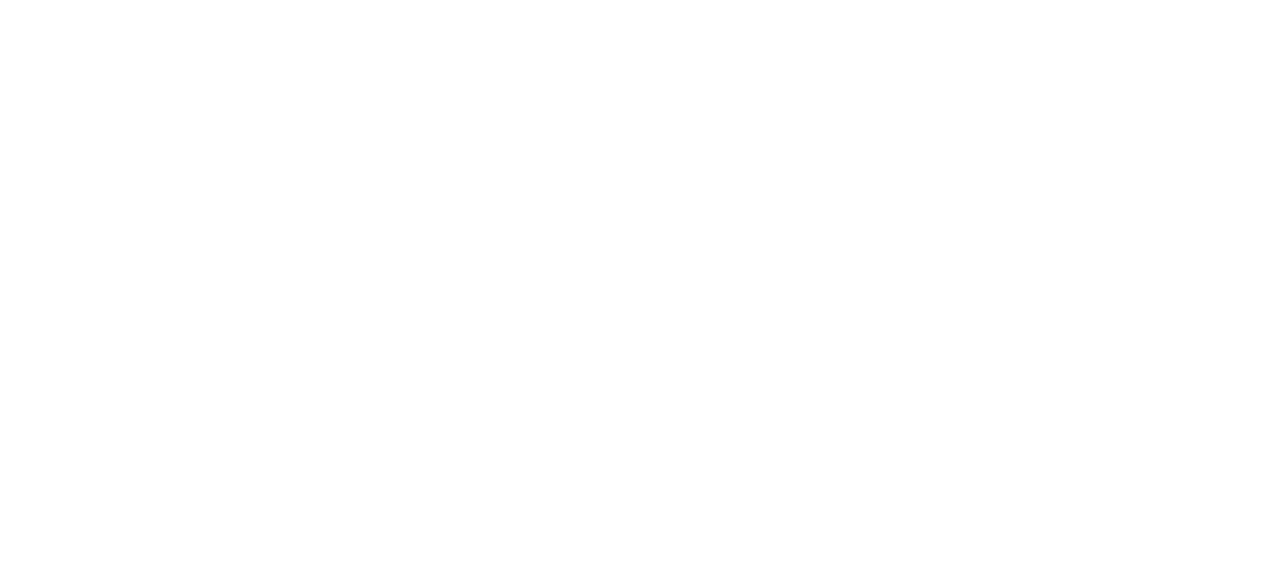 scroll, scrollTop: 0, scrollLeft: 0, axis: both 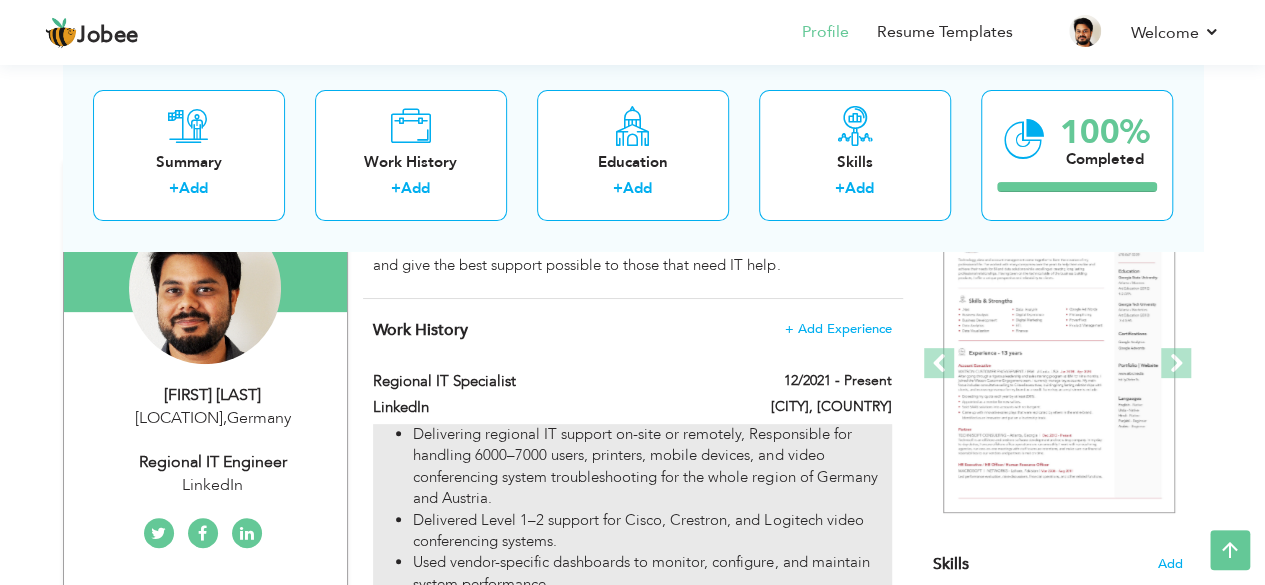 click on "Delivering regional IT support on-site or remotely, Responsible for handling 6000–7000 users, printers, mobile devices, and video conferencing system troubleshooting for the whole region of Germany and Austria." at bounding box center (652, 467) 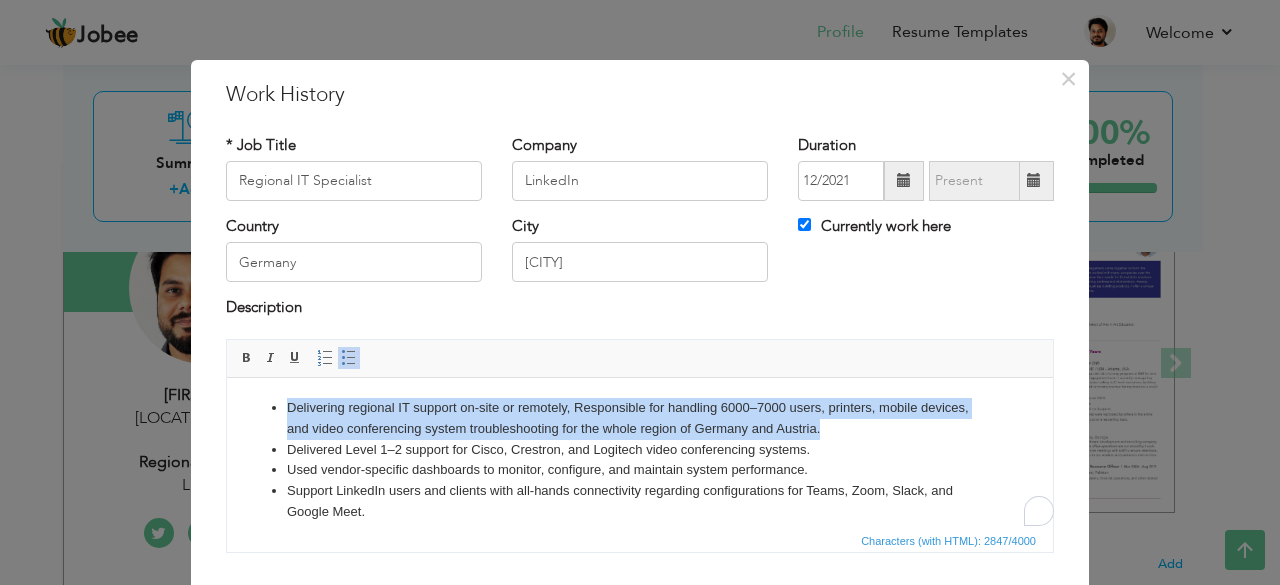drag, startPoint x: 289, startPoint y: 404, endPoint x: 827, endPoint y: 432, distance: 538.72815 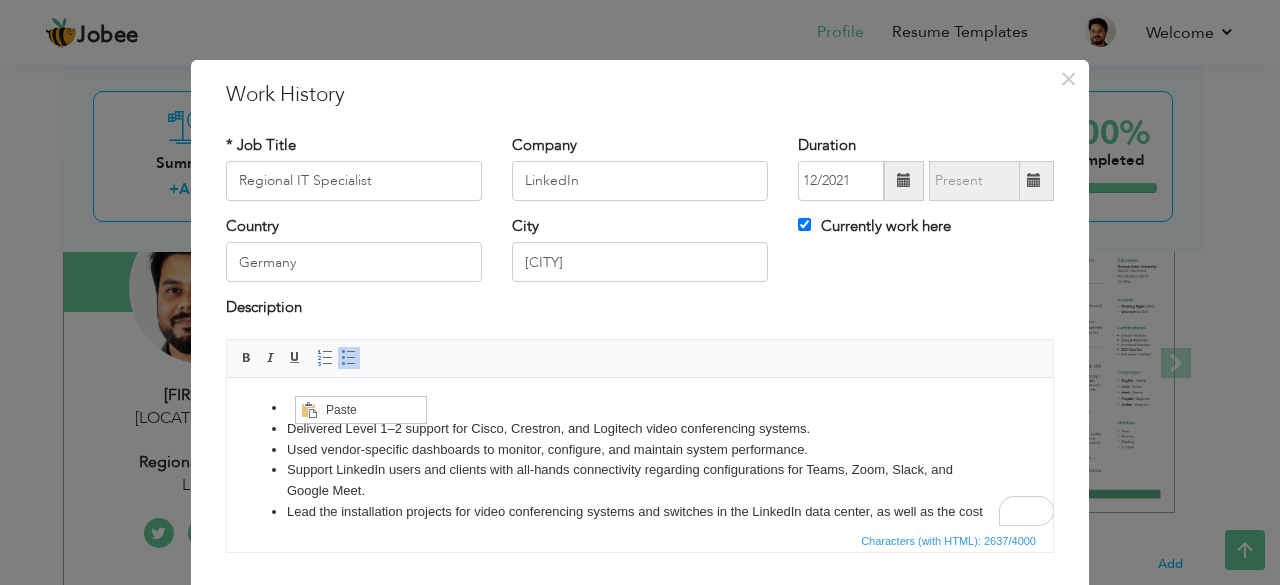 scroll, scrollTop: 0, scrollLeft: 0, axis: both 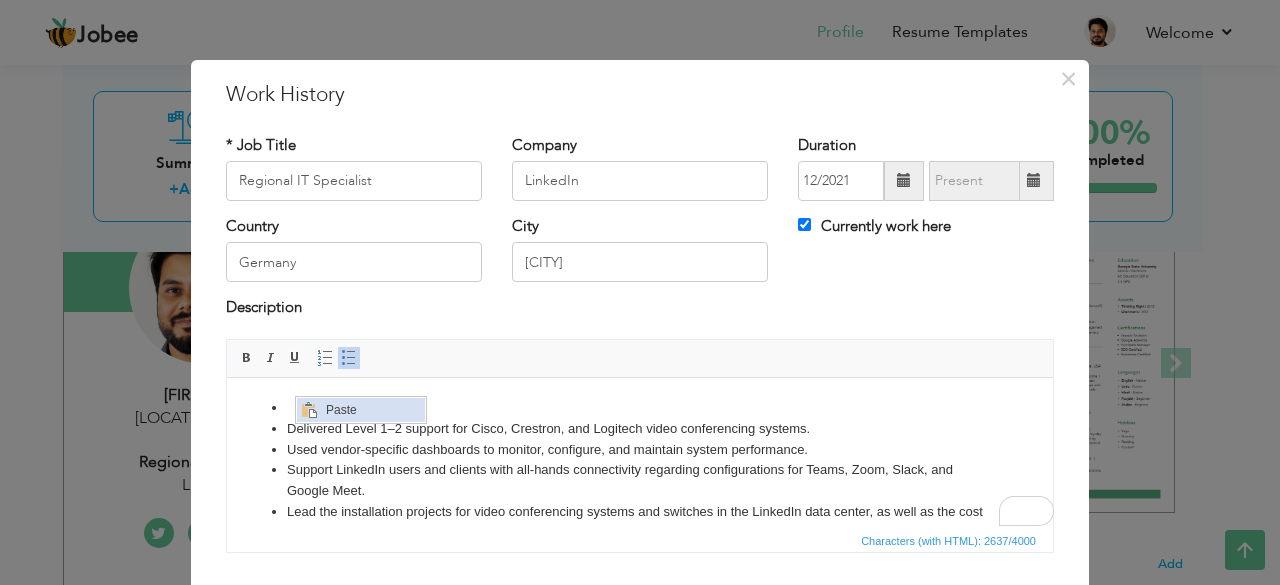 click at bounding box center (308, 410) 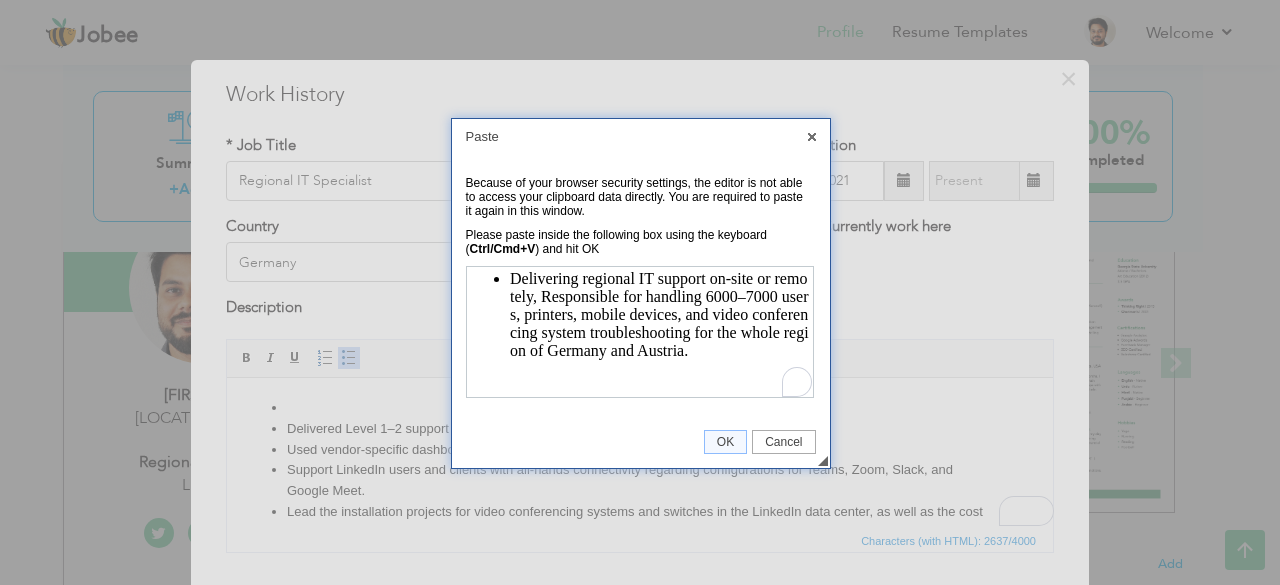 scroll, scrollTop: 0, scrollLeft: 0, axis: both 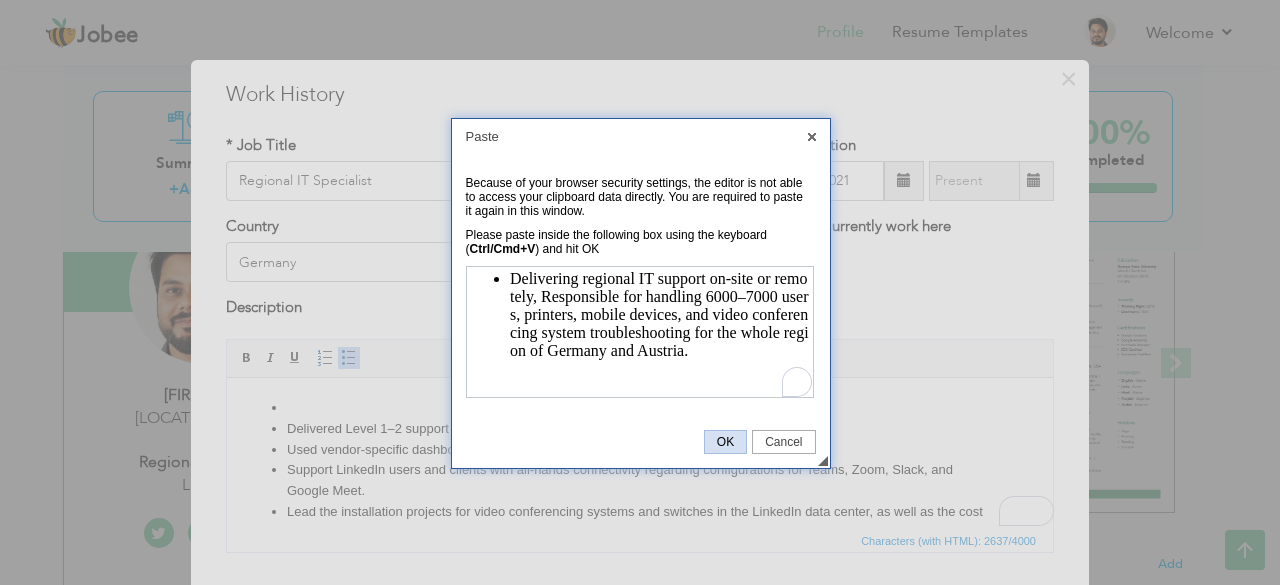 click on "OK" at bounding box center (725, 442) 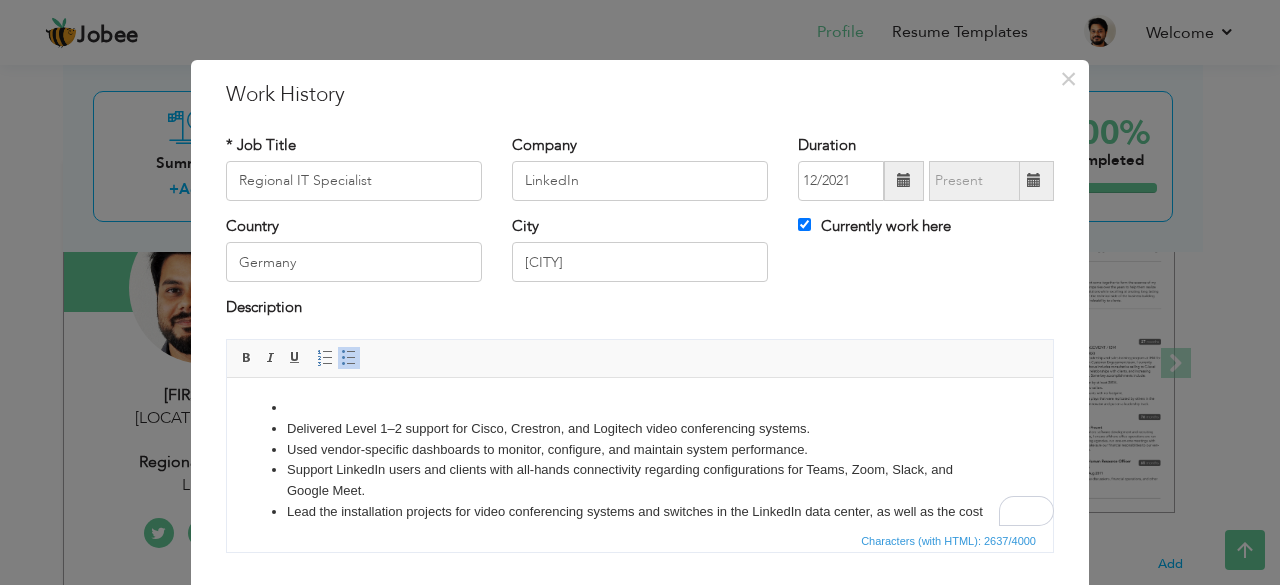 scroll, scrollTop: 75, scrollLeft: 0, axis: vertical 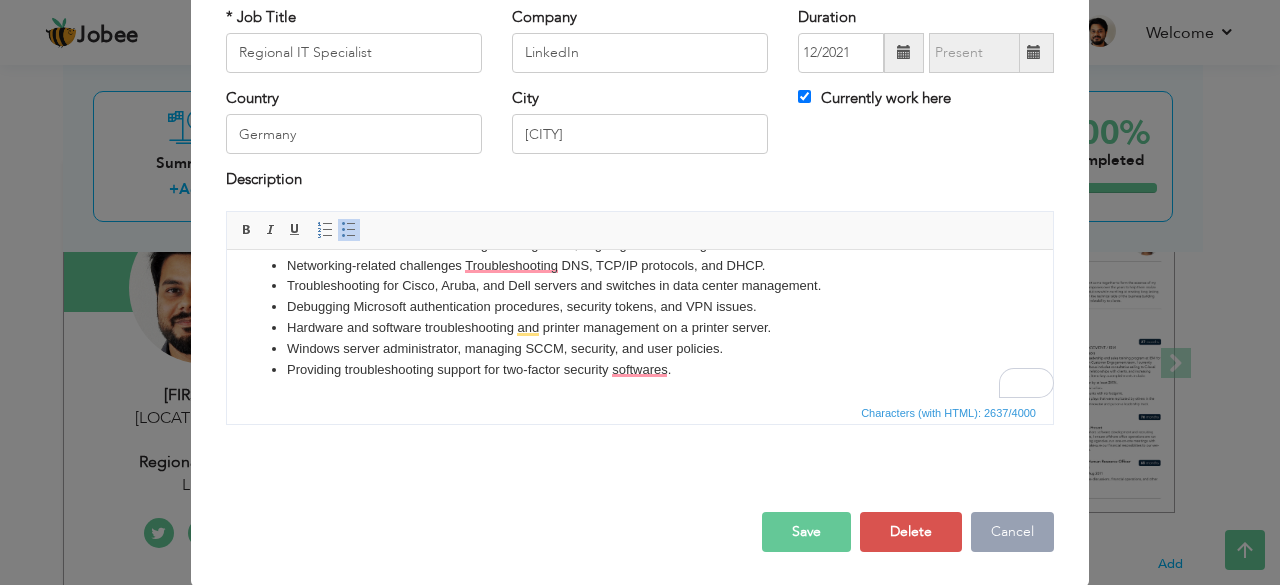 click on "Cancel" at bounding box center (1012, 532) 